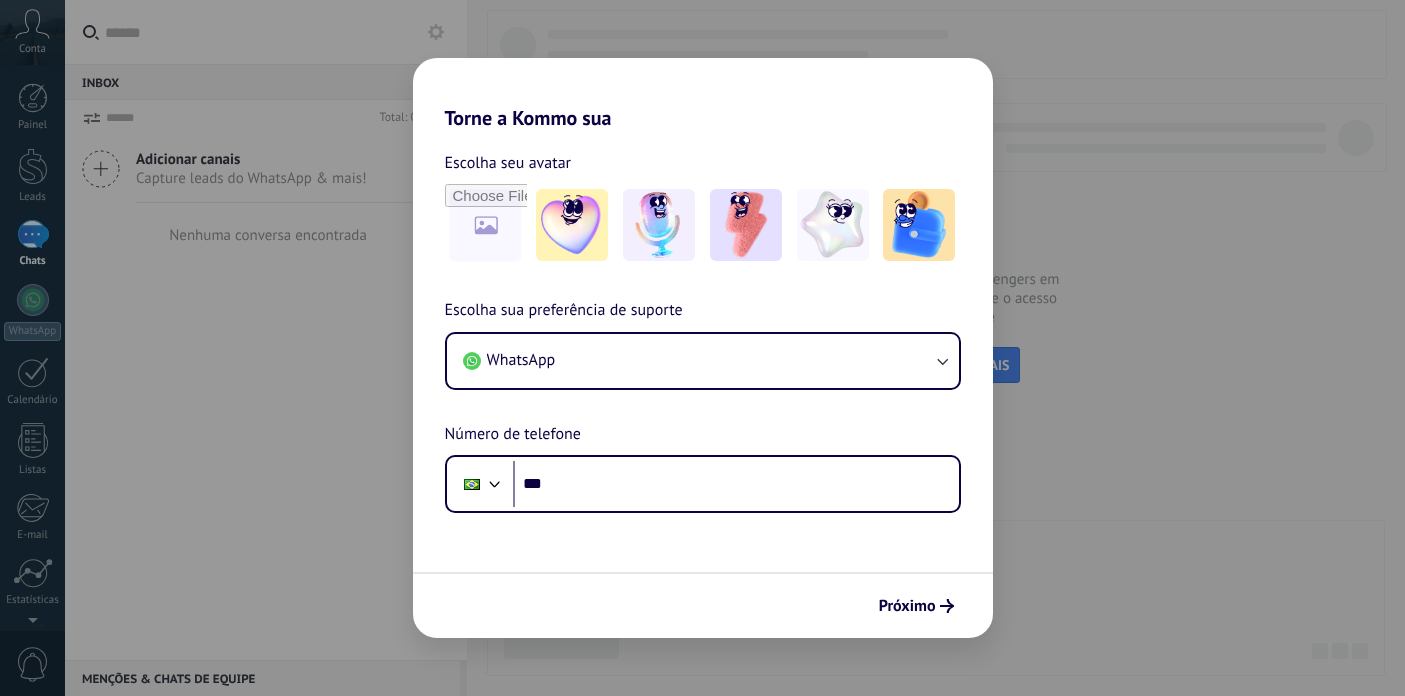 scroll, scrollTop: 0, scrollLeft: 0, axis: both 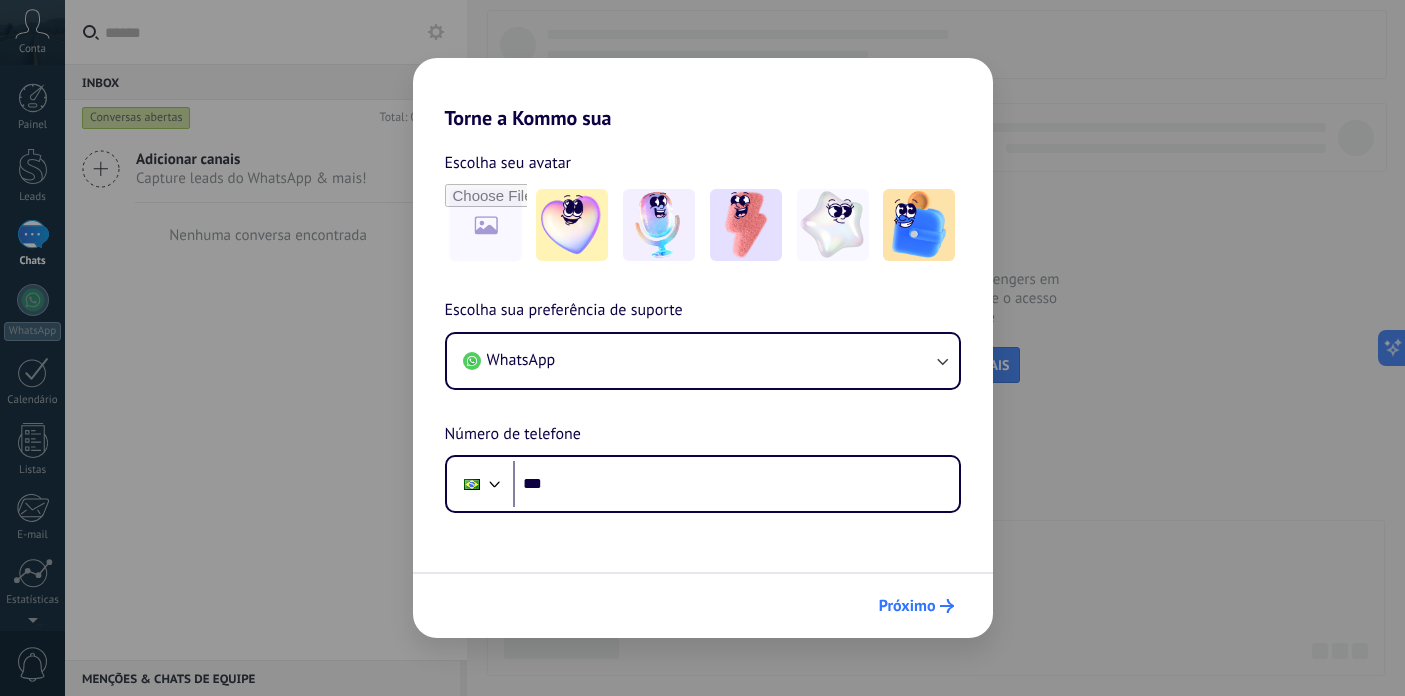 click on "Próximo" at bounding box center [916, 606] 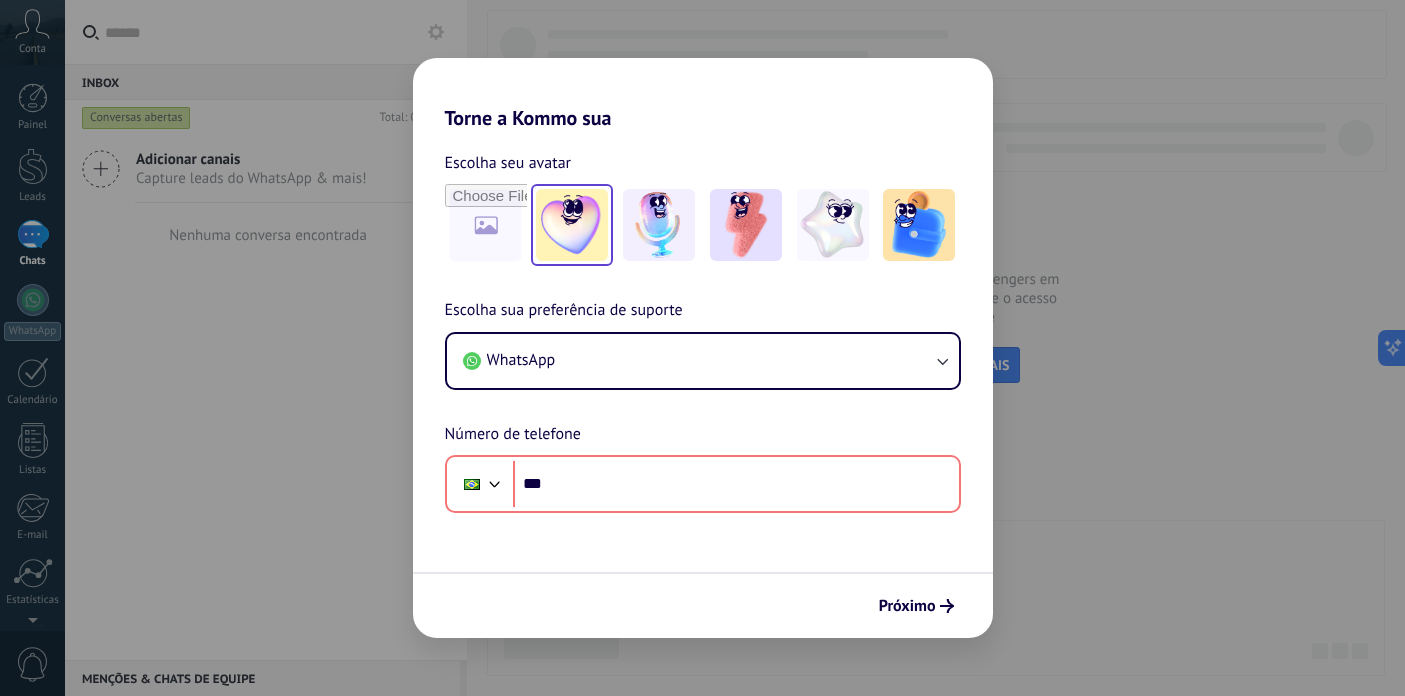 click at bounding box center (572, 225) 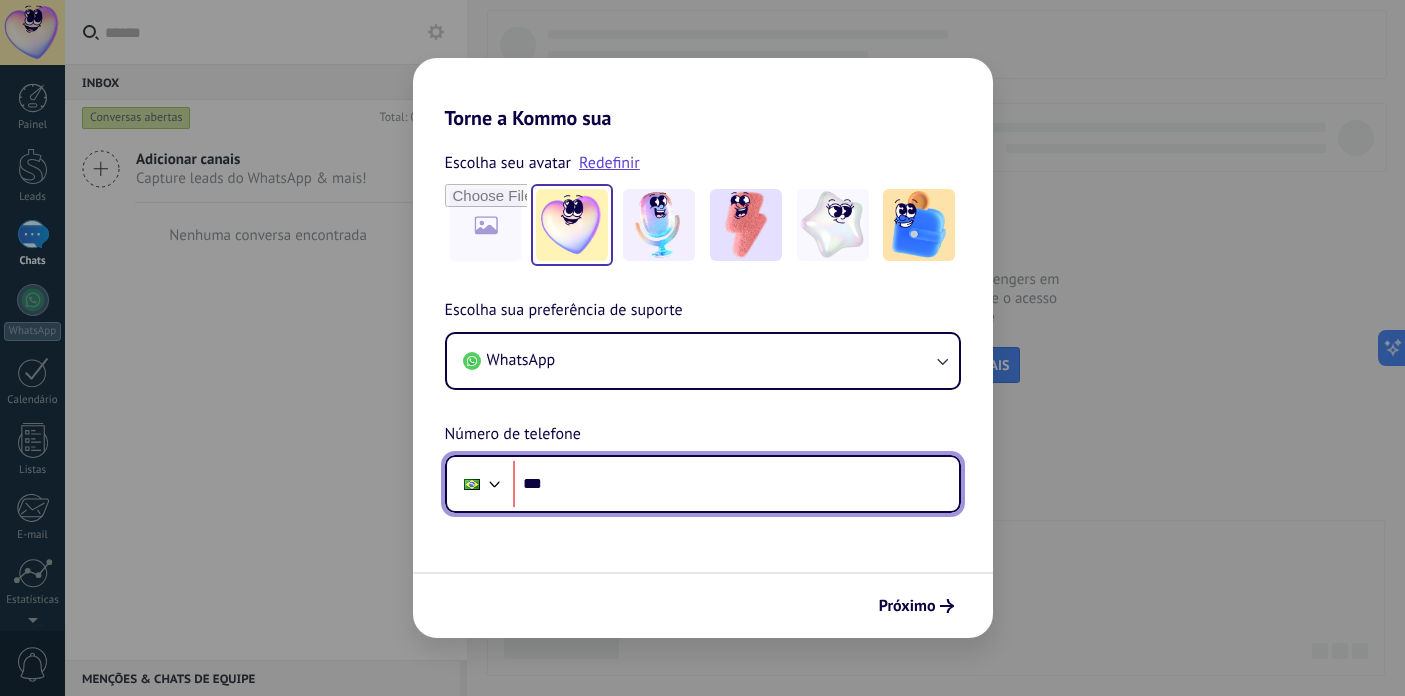 click on "***" at bounding box center (736, 484) 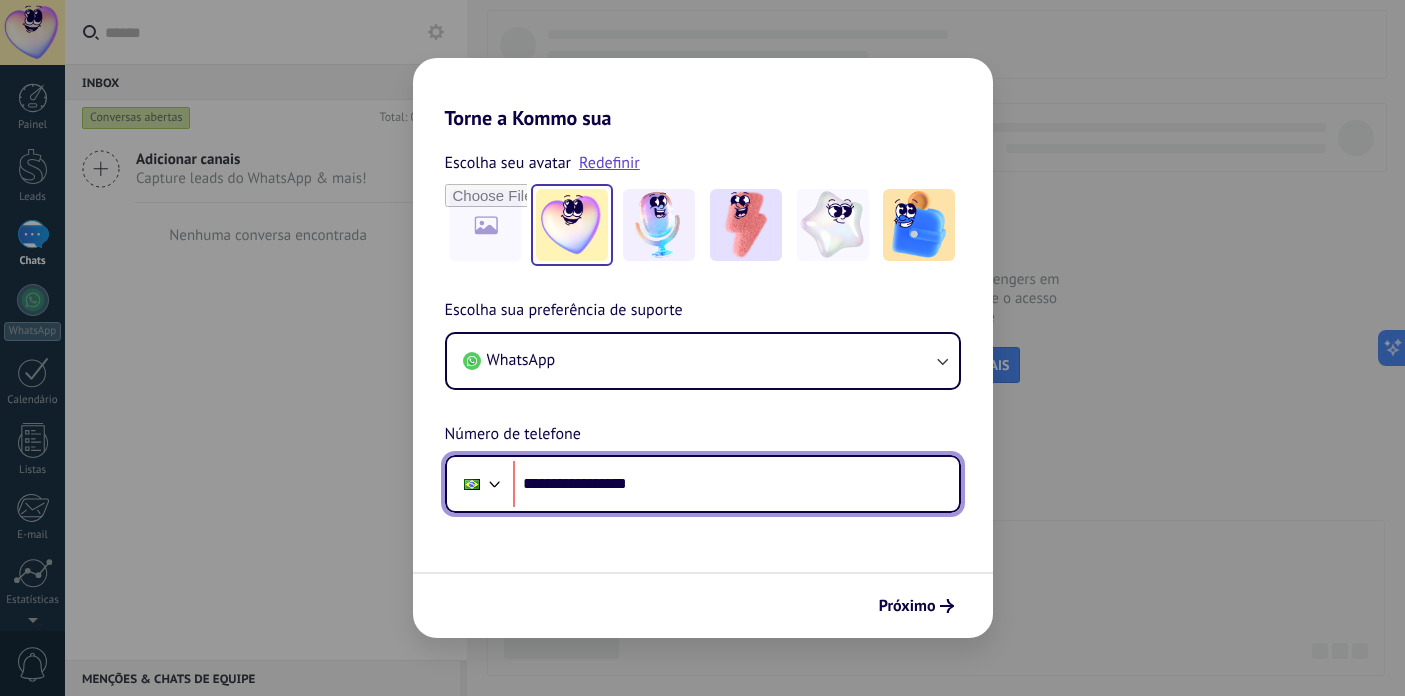 type on "**********" 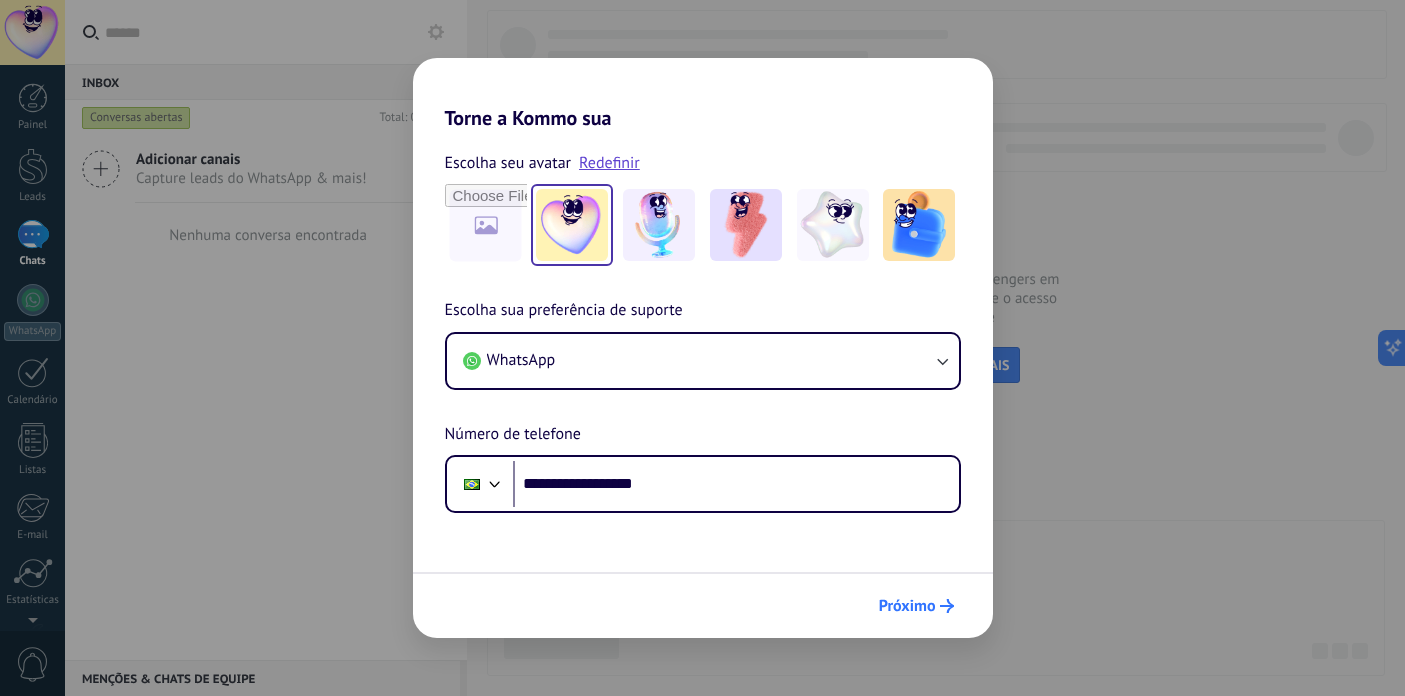 click on "Próximo" at bounding box center (916, 606) 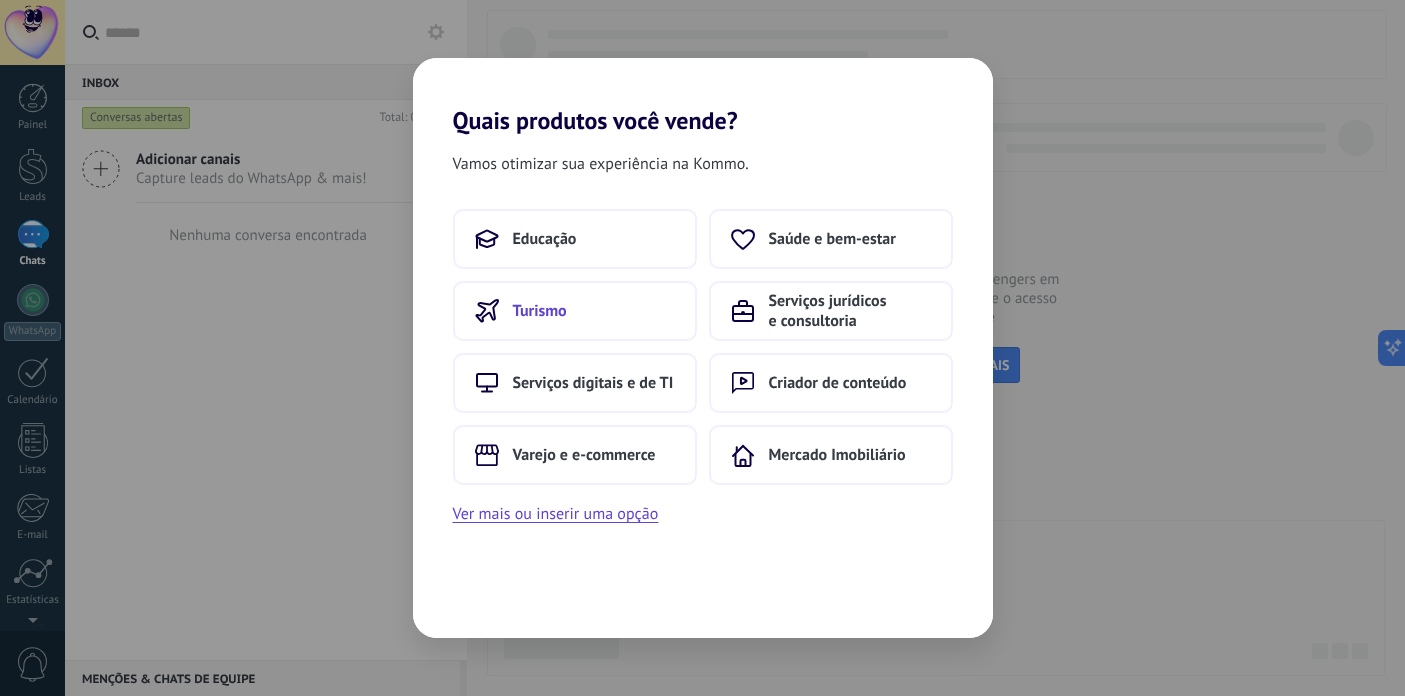 click on "Turismo" at bounding box center [575, 311] 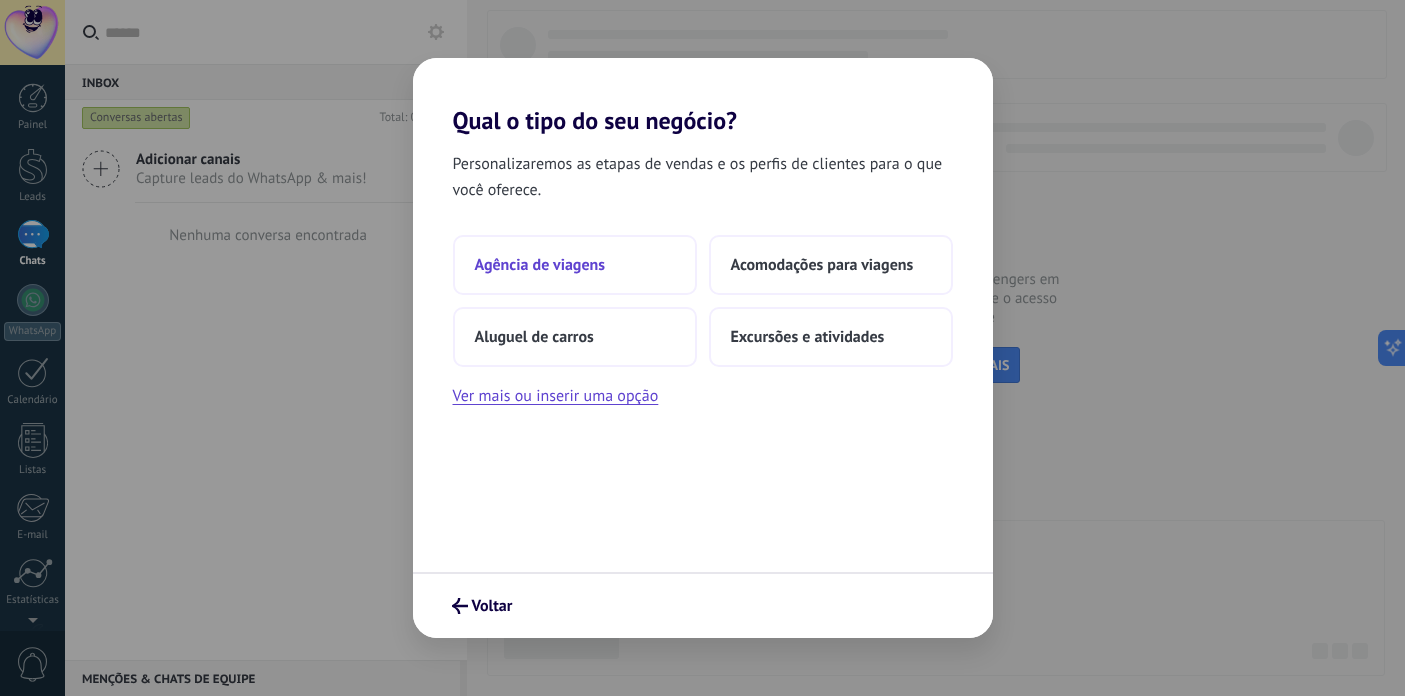 click on "Agência de viagens" at bounding box center [575, 265] 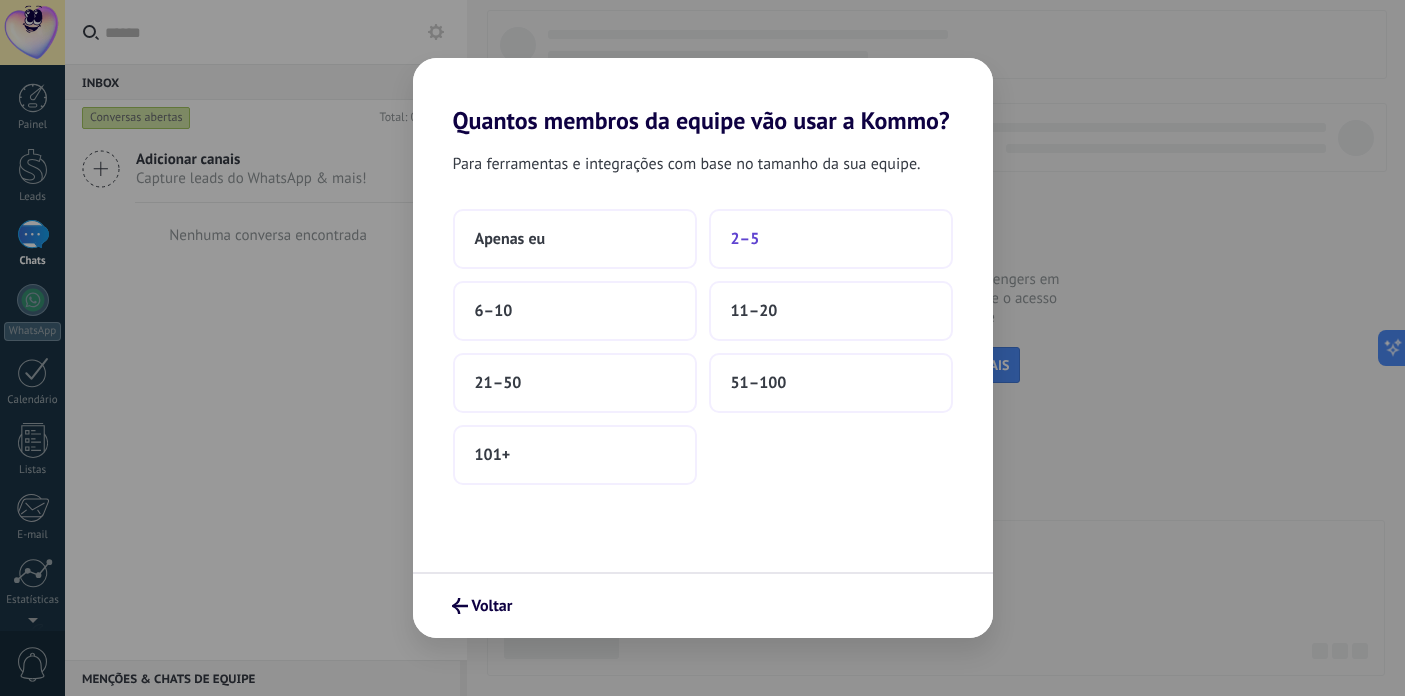 click on "2–5" at bounding box center [831, 239] 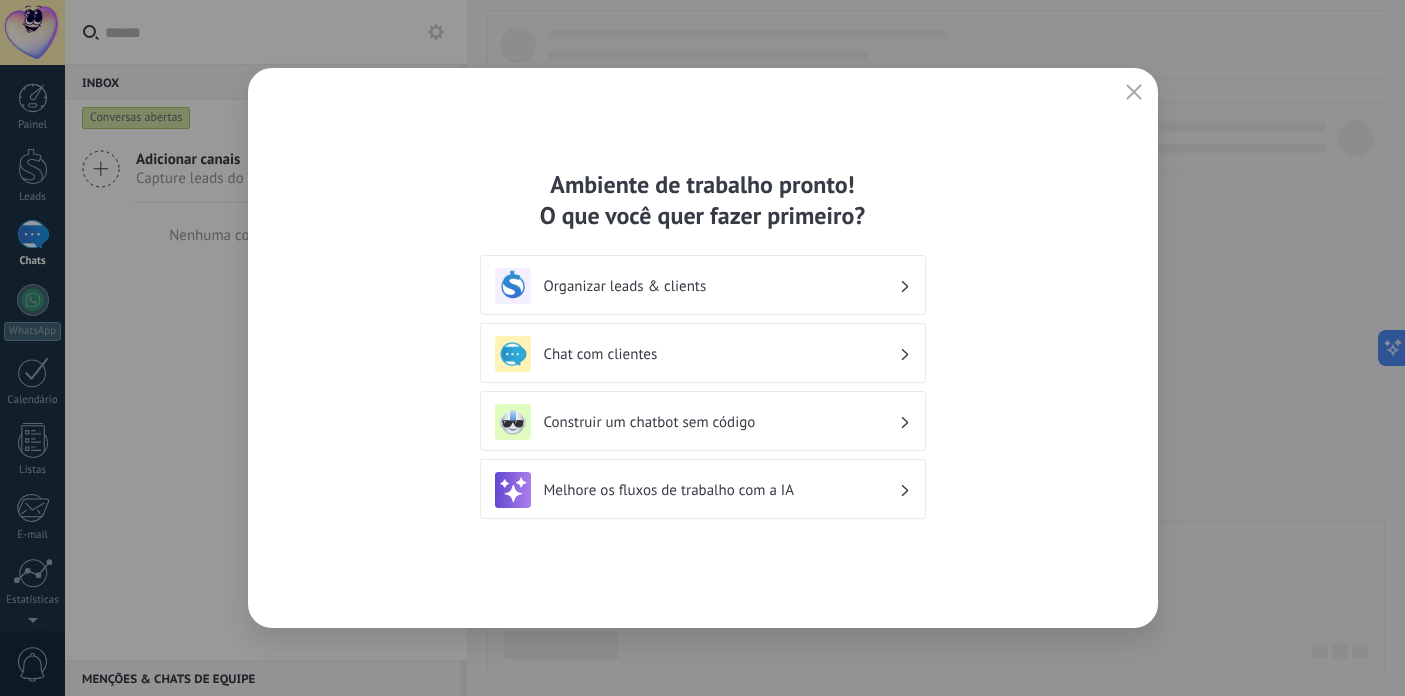 click 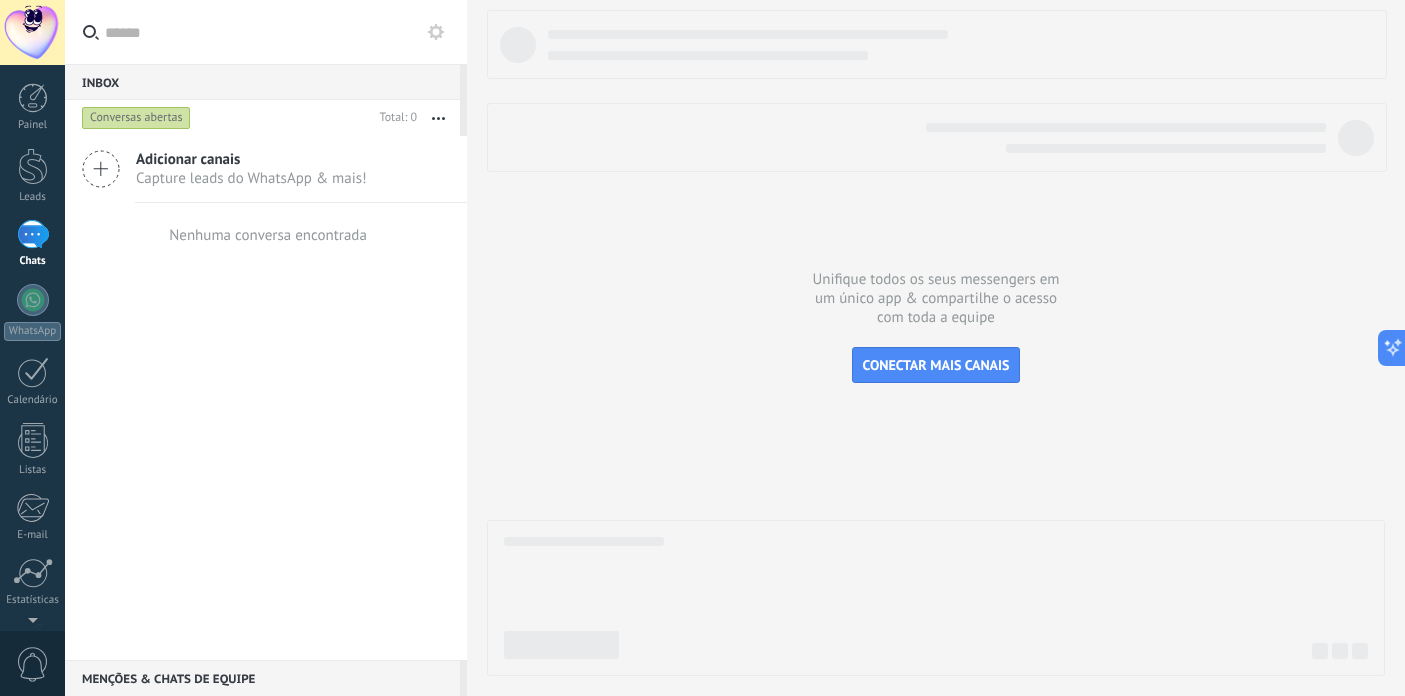 scroll, scrollTop: 136, scrollLeft: 0, axis: vertical 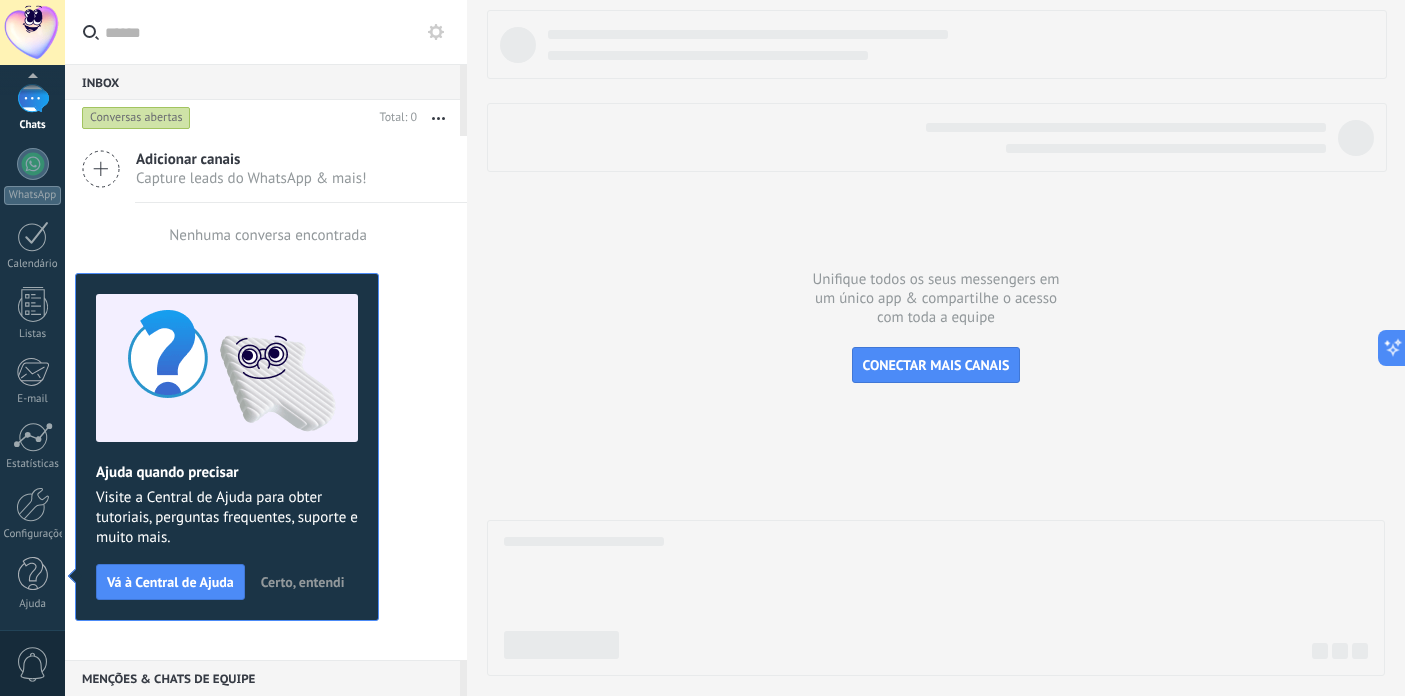 click on "Certo, entendi" at bounding box center (303, 582) 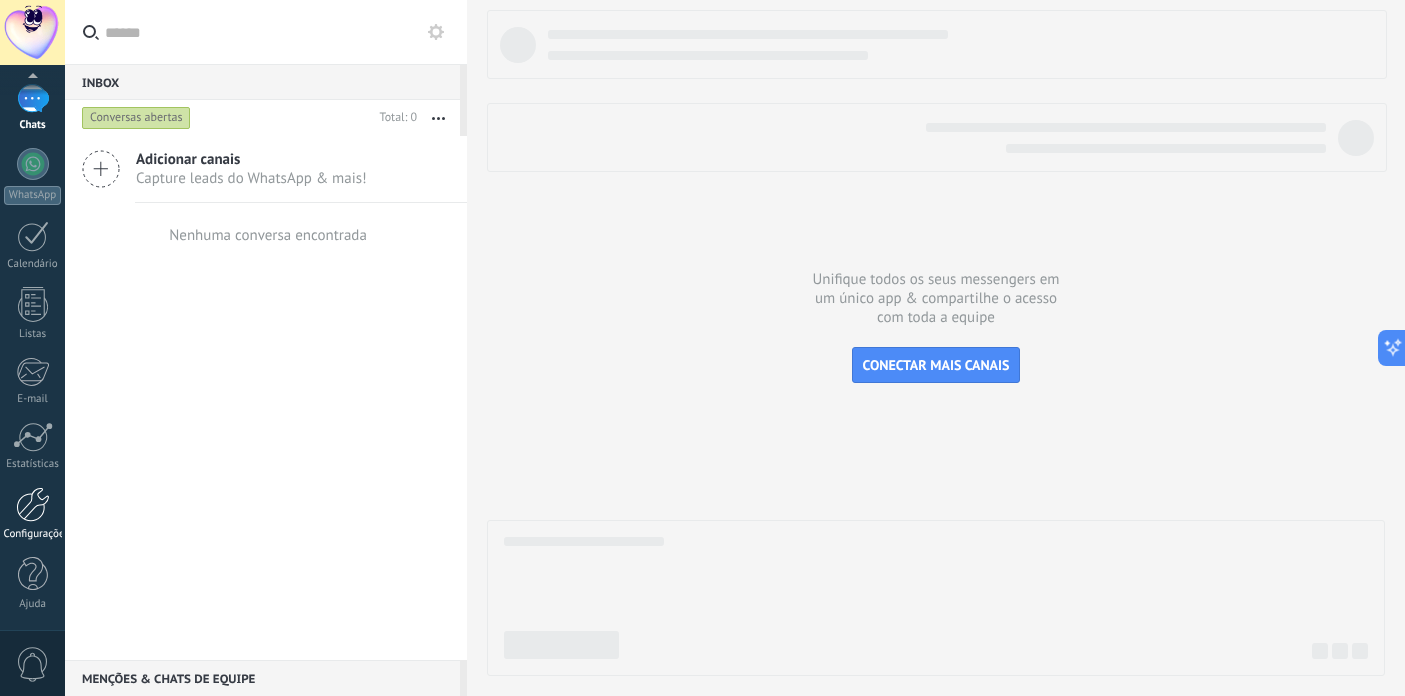 click at bounding box center (33, 504) 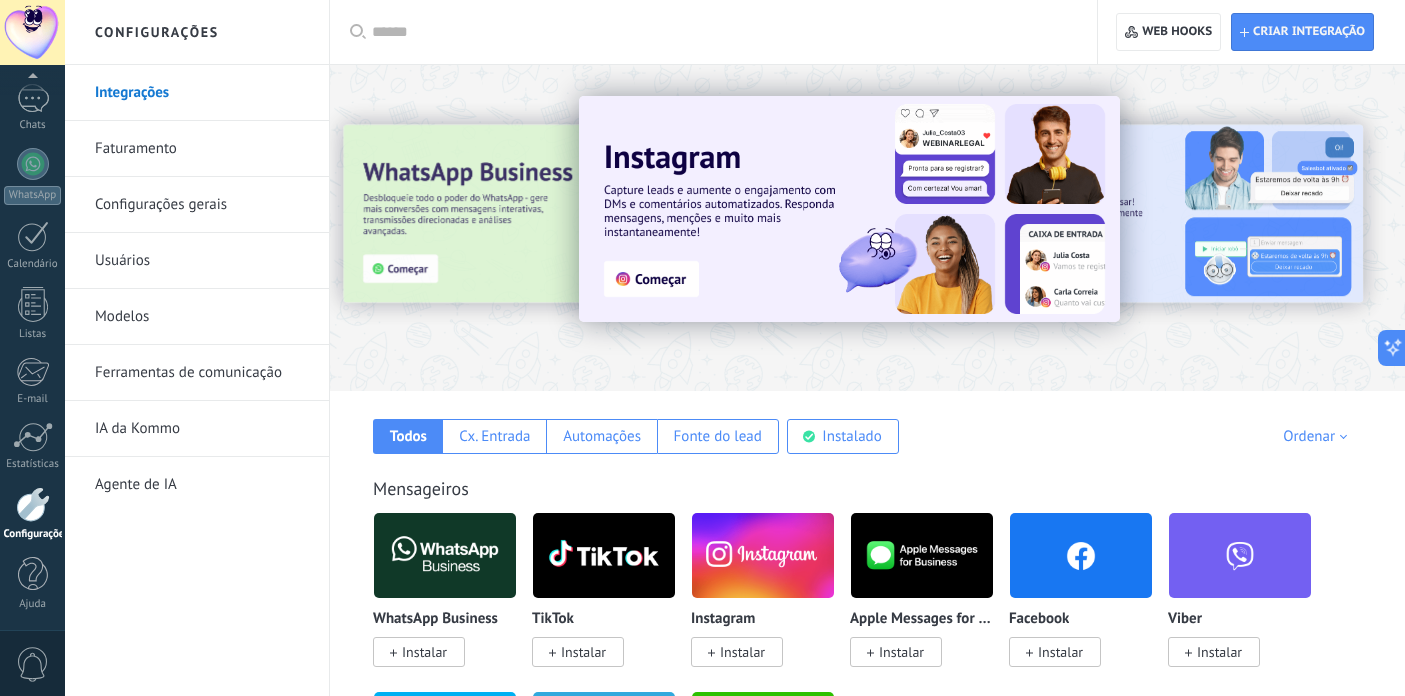 click on "Usuários" at bounding box center (202, 261) 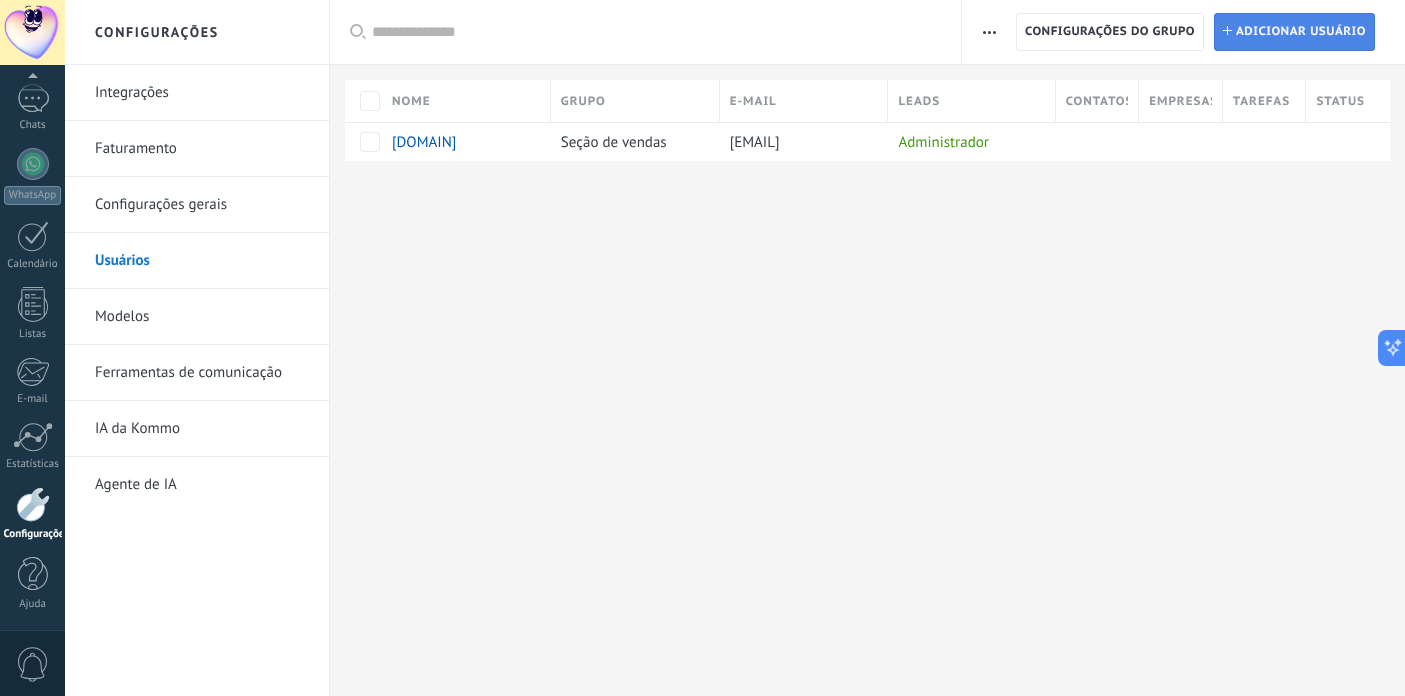 click on "Adicionar usuário" at bounding box center [1301, 32] 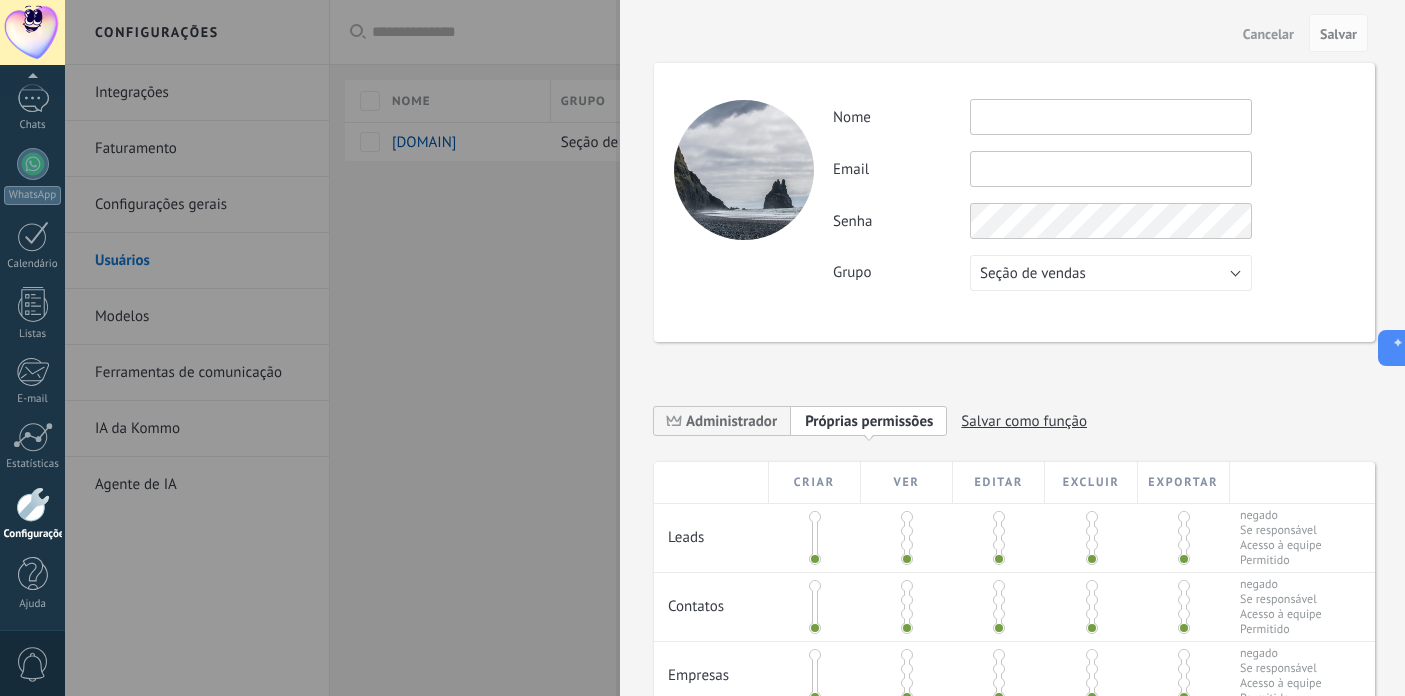 click at bounding box center [1111, 117] 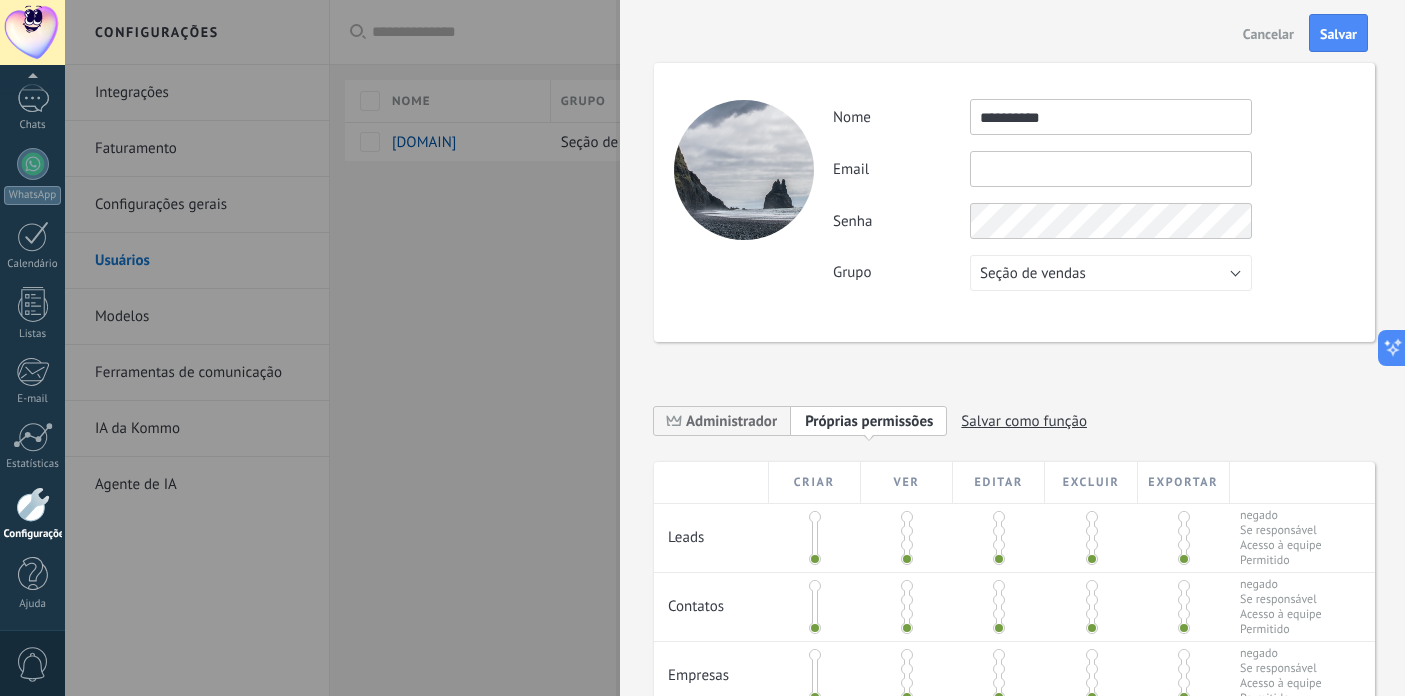 type on "**********" 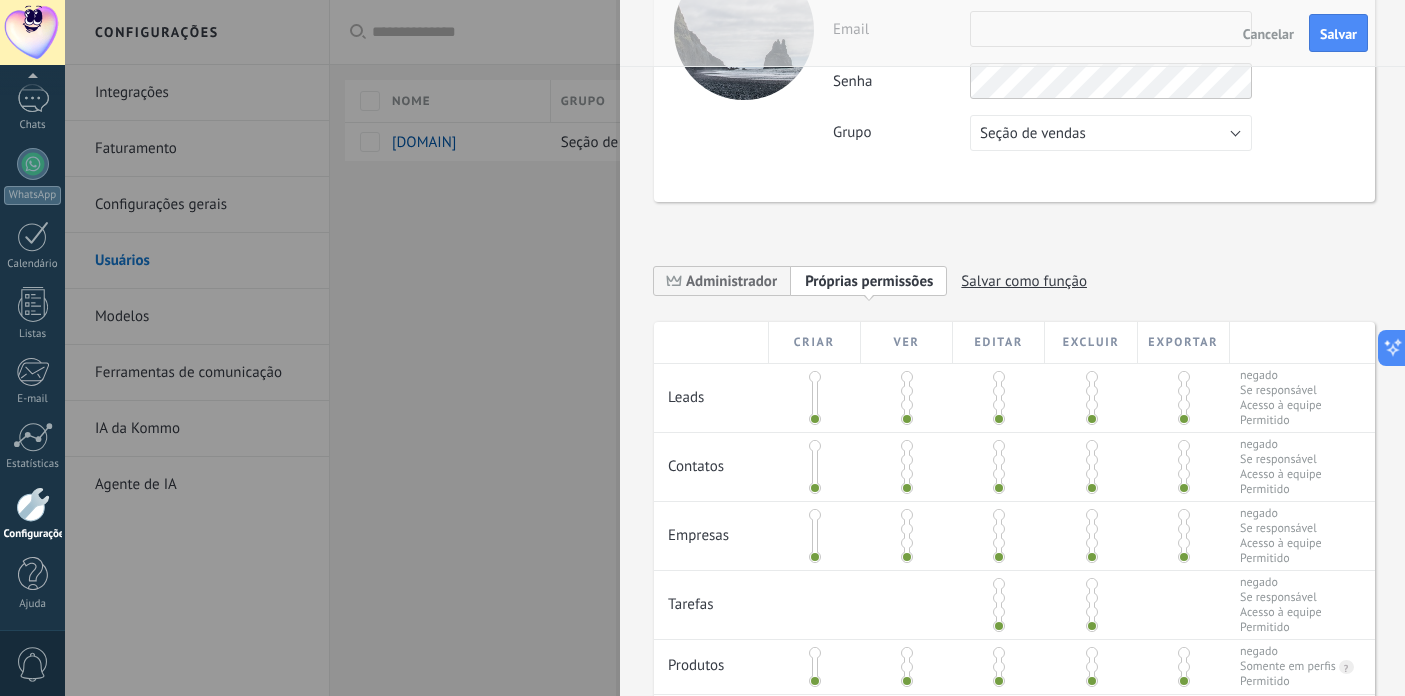 scroll, scrollTop: 145, scrollLeft: 0, axis: vertical 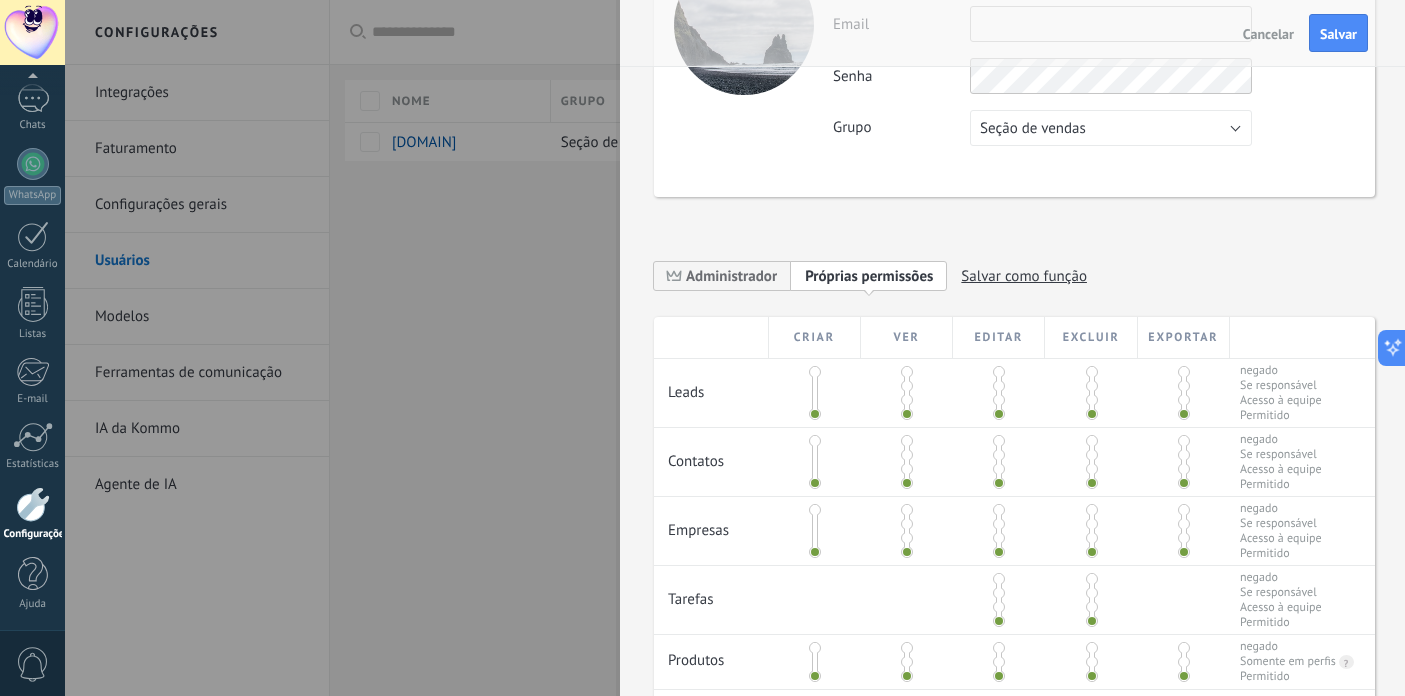 click at bounding box center (815, 372) 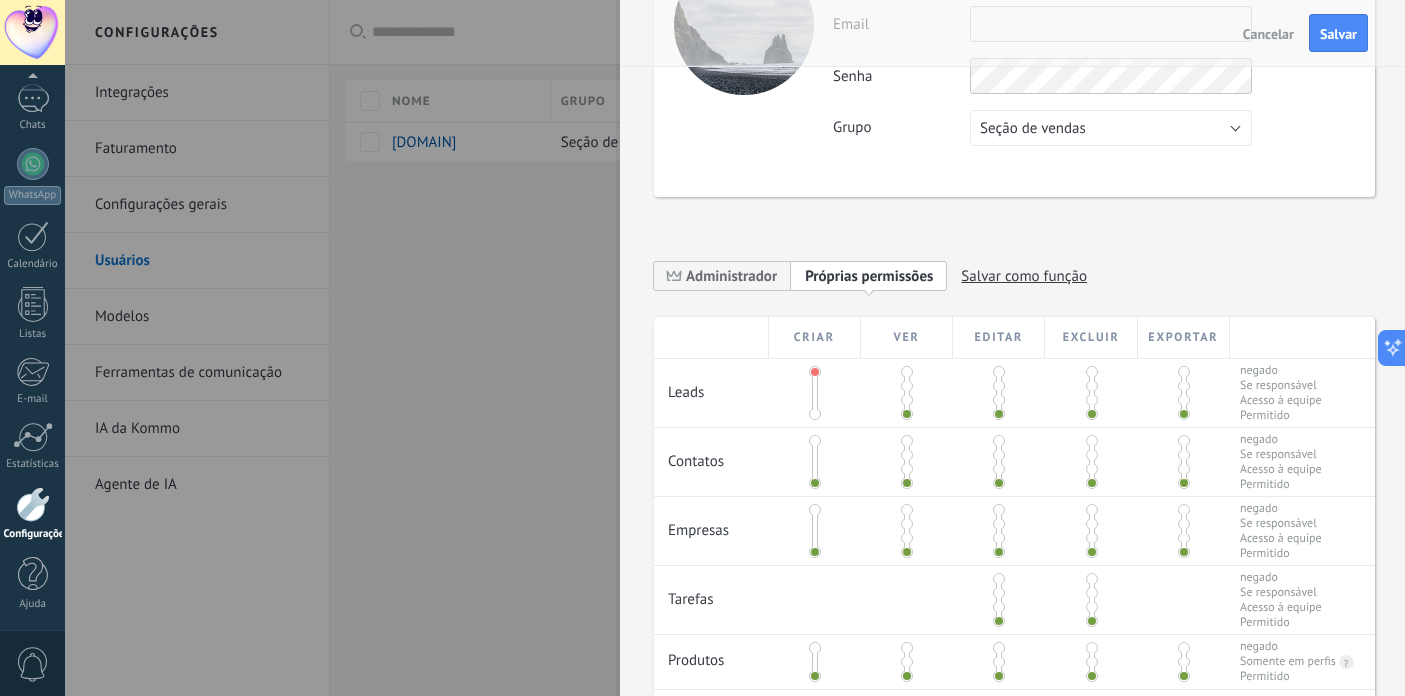 click at bounding box center [815, 414] 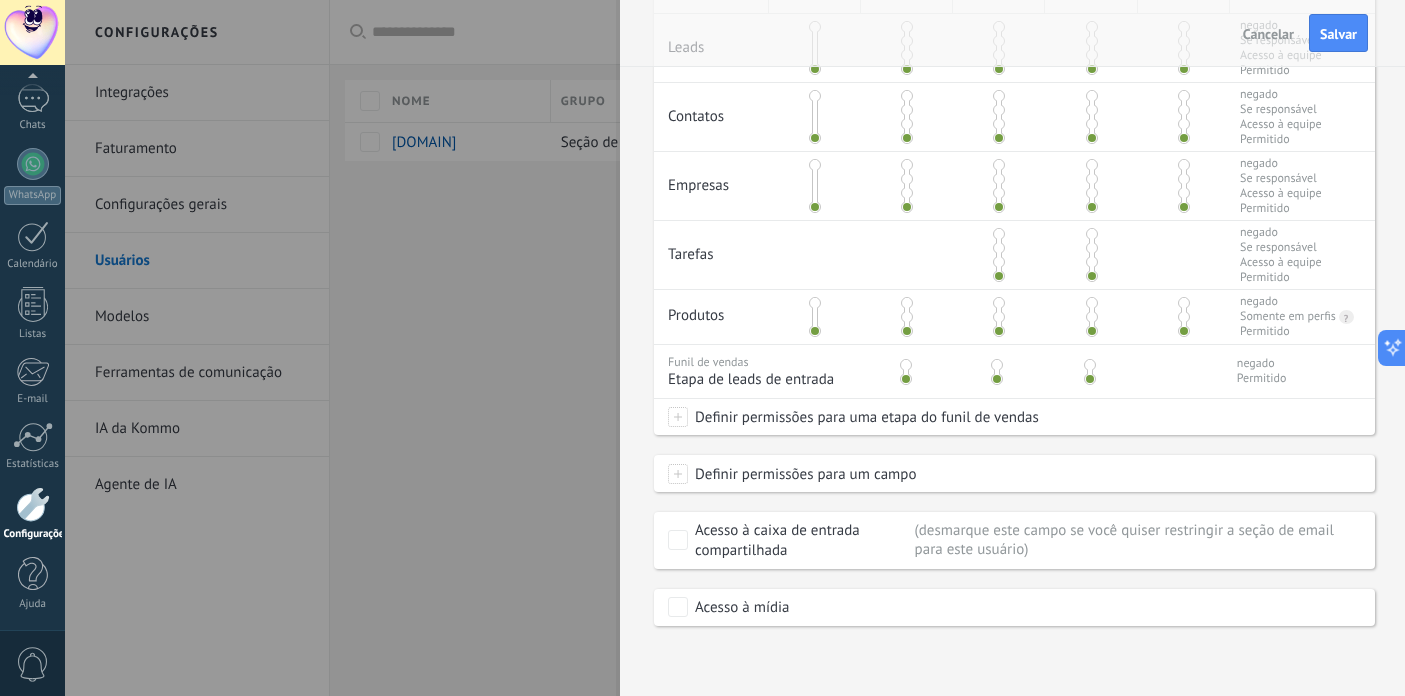 scroll, scrollTop: 0, scrollLeft: 0, axis: both 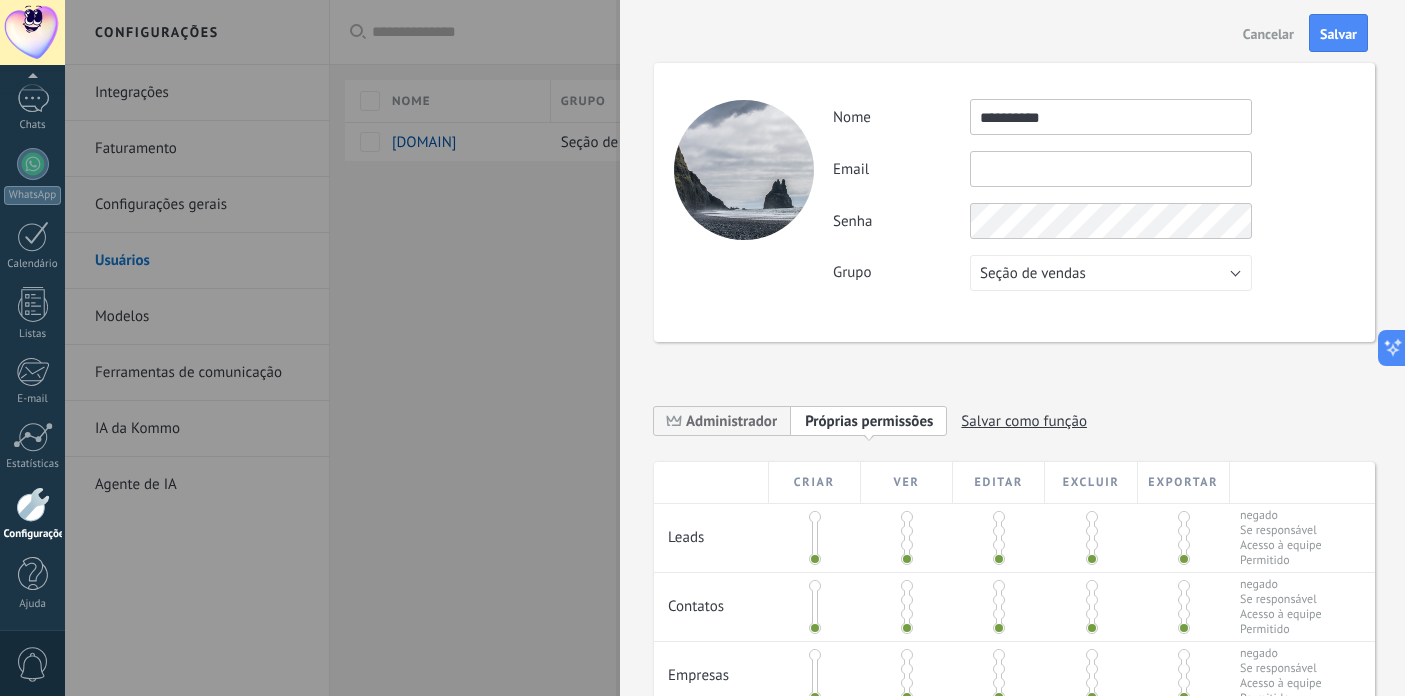 click on "Cancelar Salvar" at bounding box center (1012, 33) 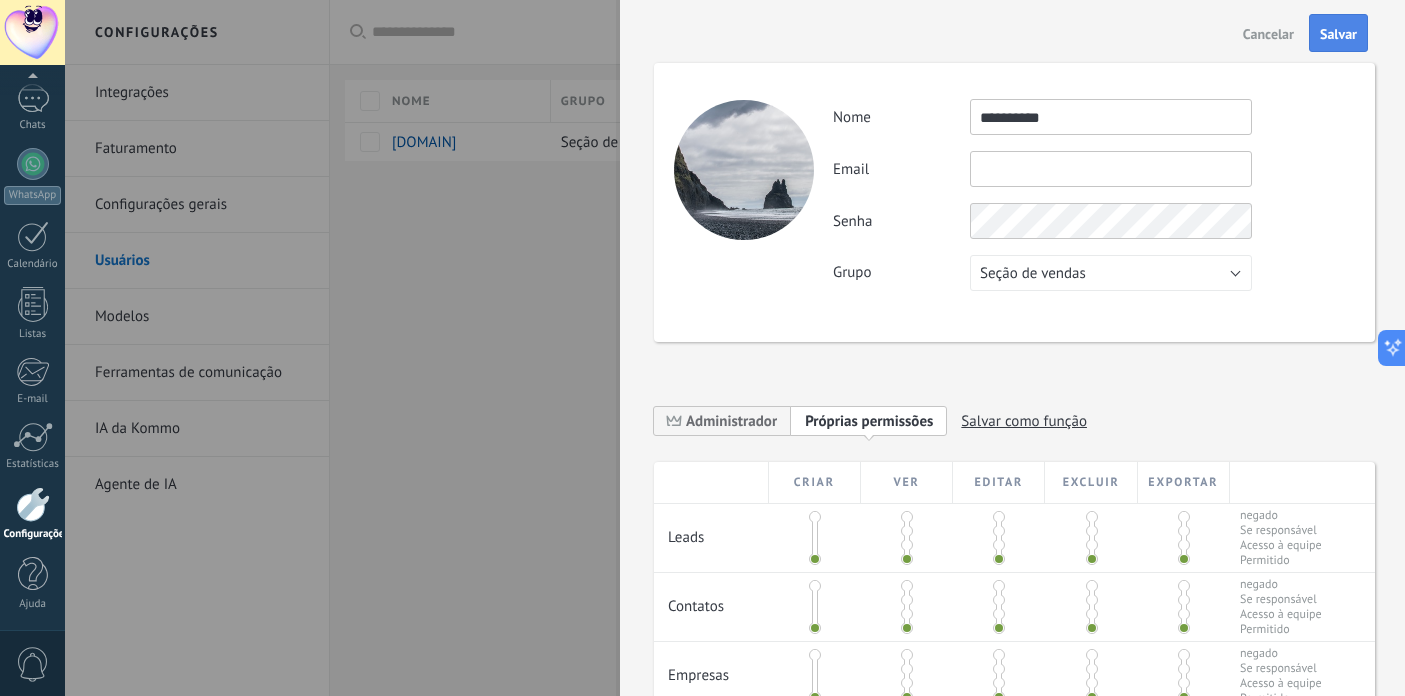 click on "Salvar" at bounding box center [1338, 34] 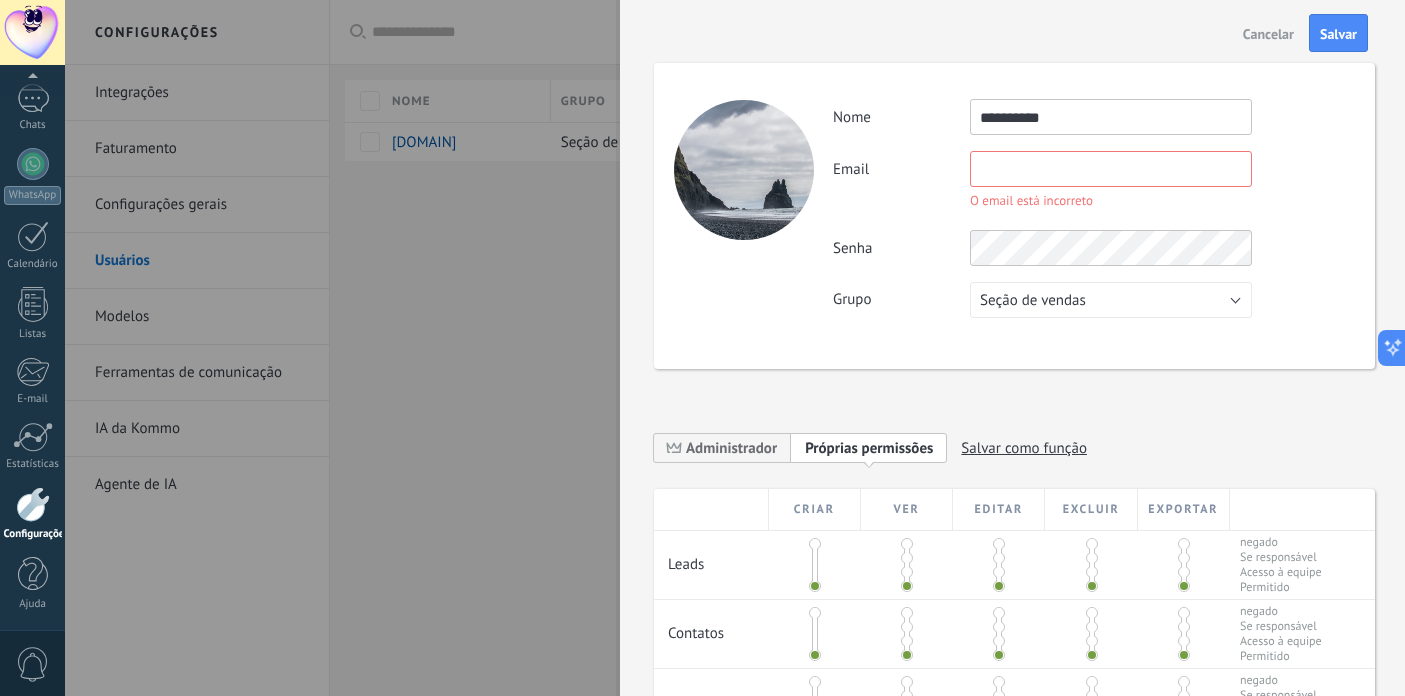 click at bounding box center [1111, 169] 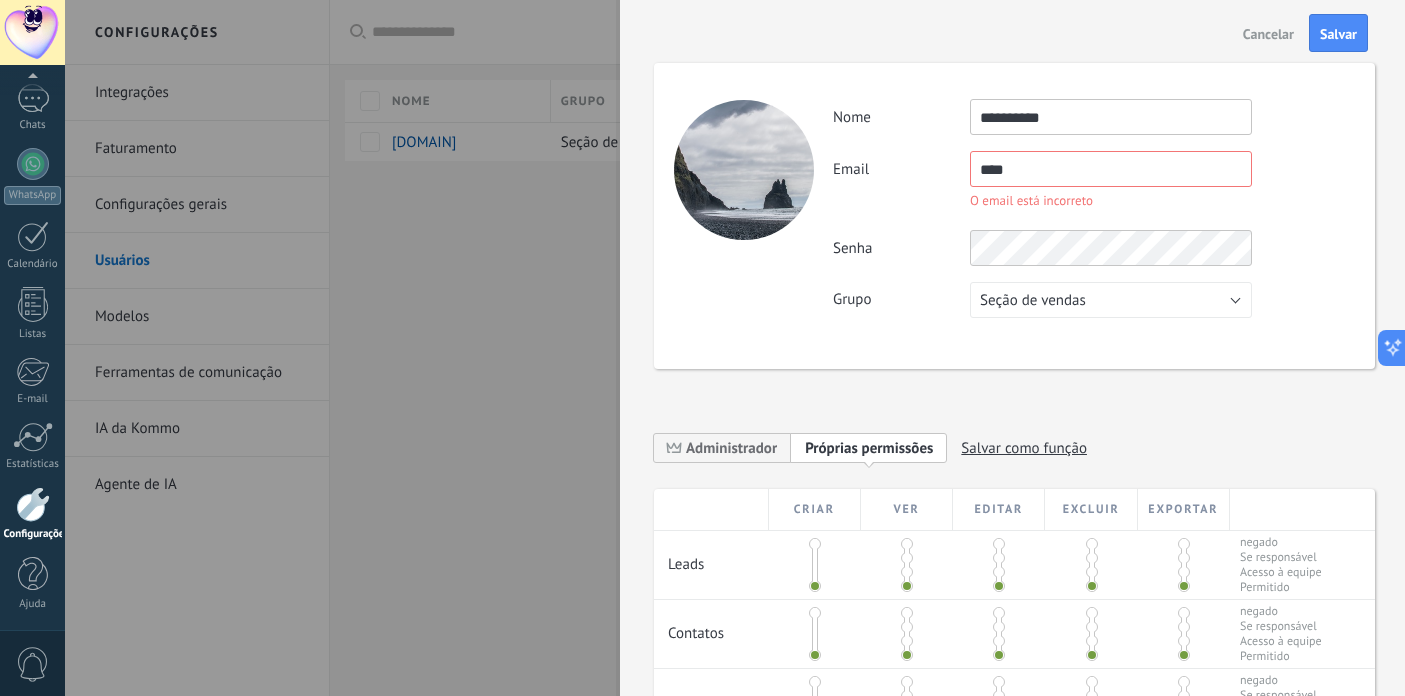 type on "****" 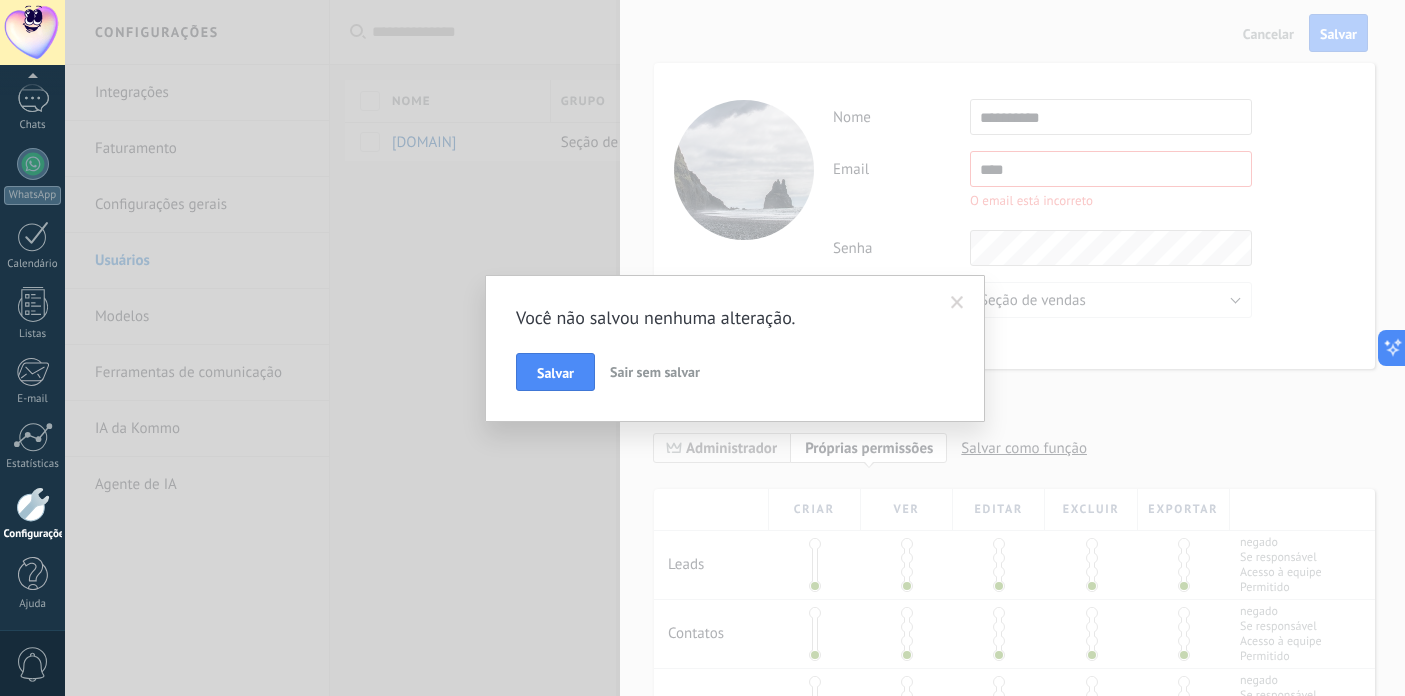 click on "Sair sem salvar" at bounding box center (655, 372) 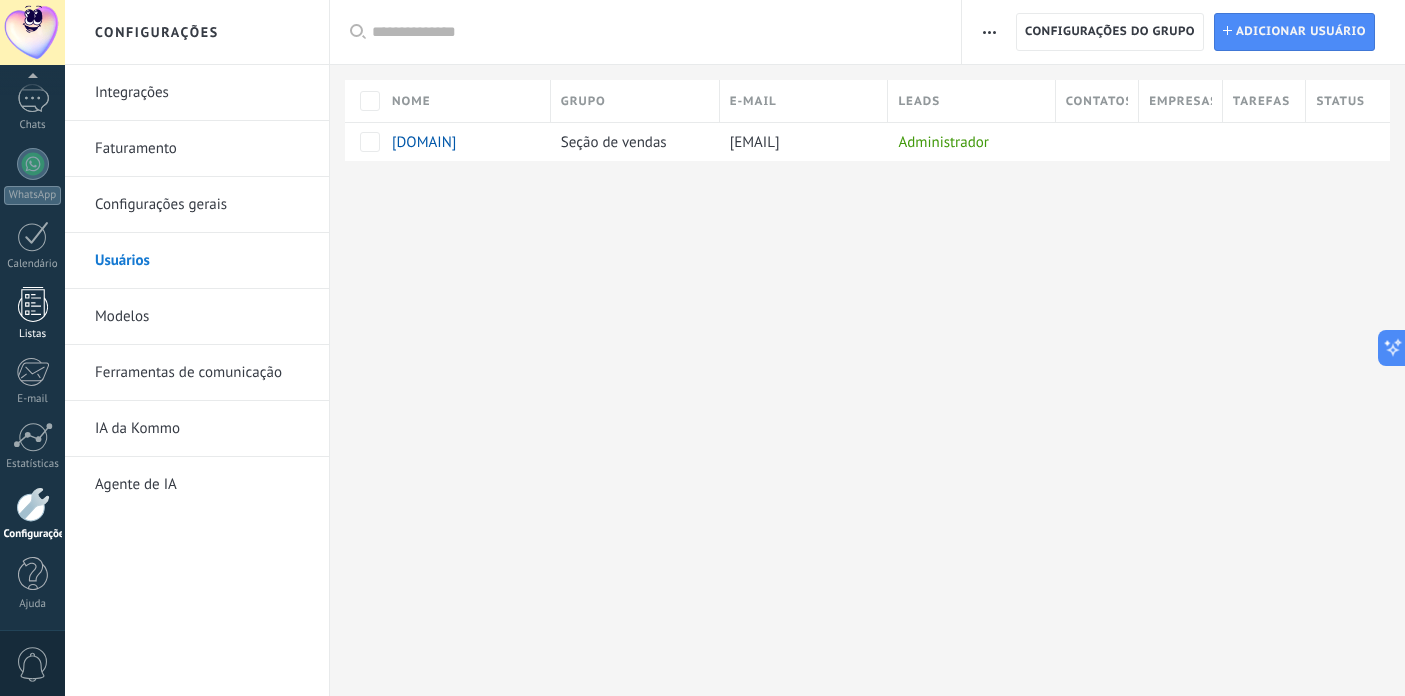 scroll, scrollTop: 0, scrollLeft: 0, axis: both 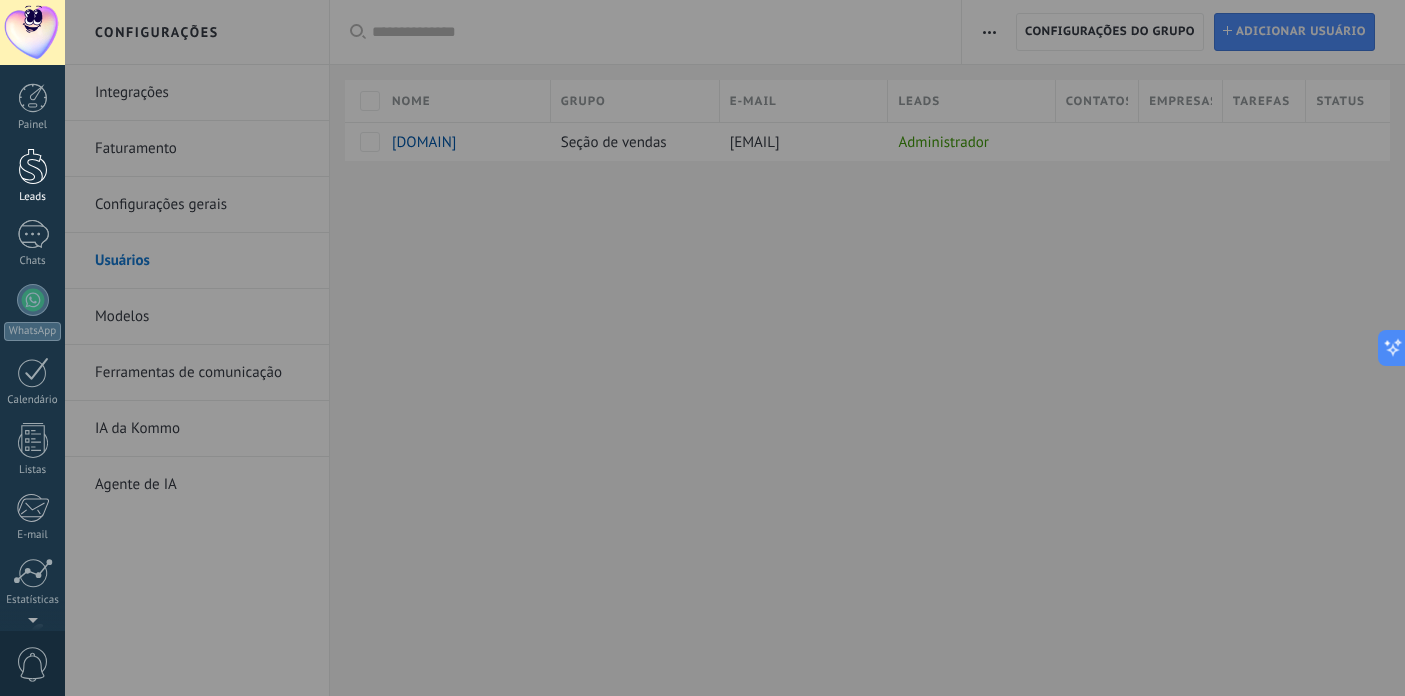 click at bounding box center (33, 166) 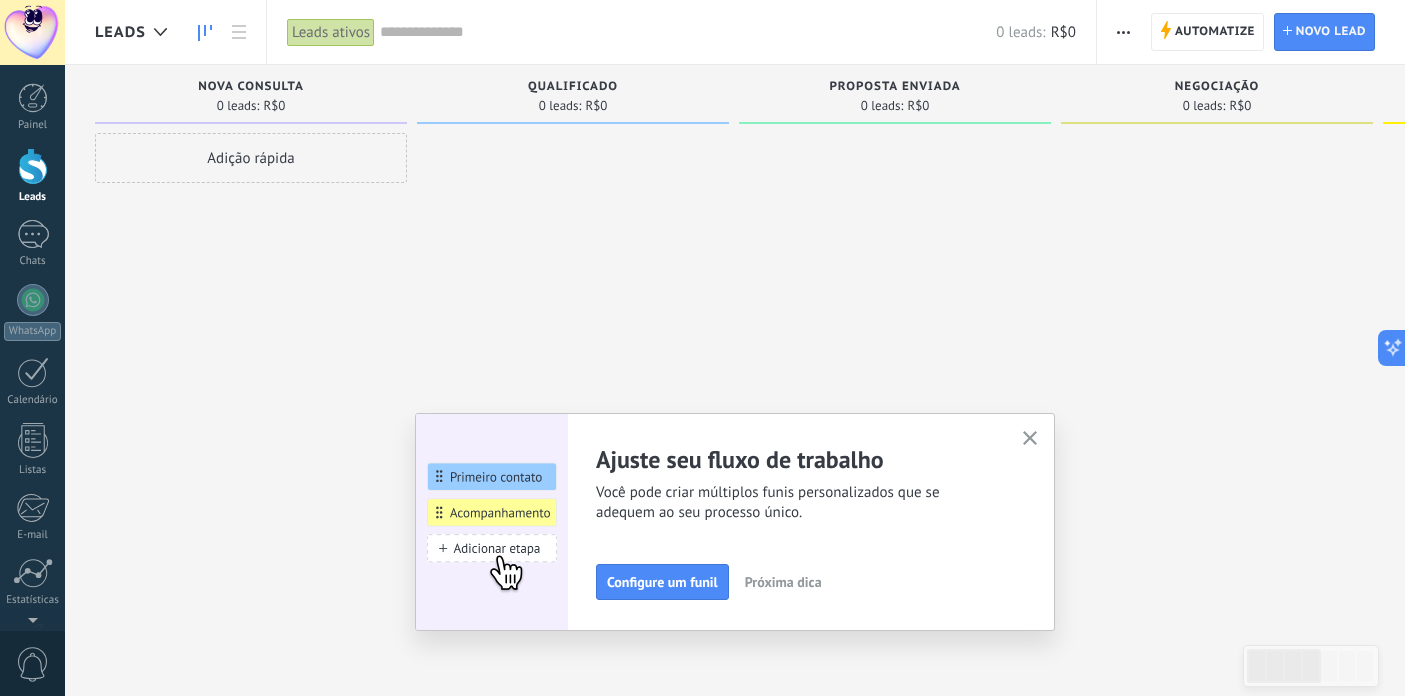 click on "R$0" at bounding box center (274, 106) 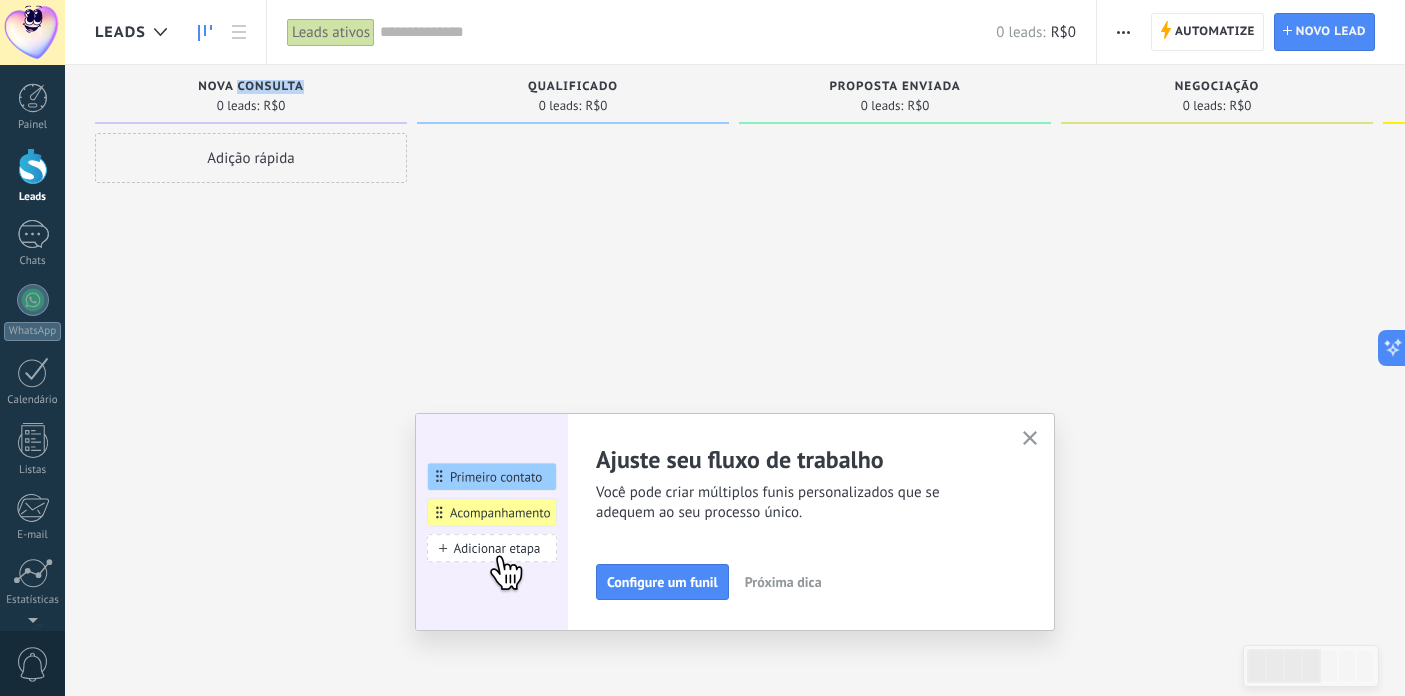 click on "Nova consulta" at bounding box center (251, 87) 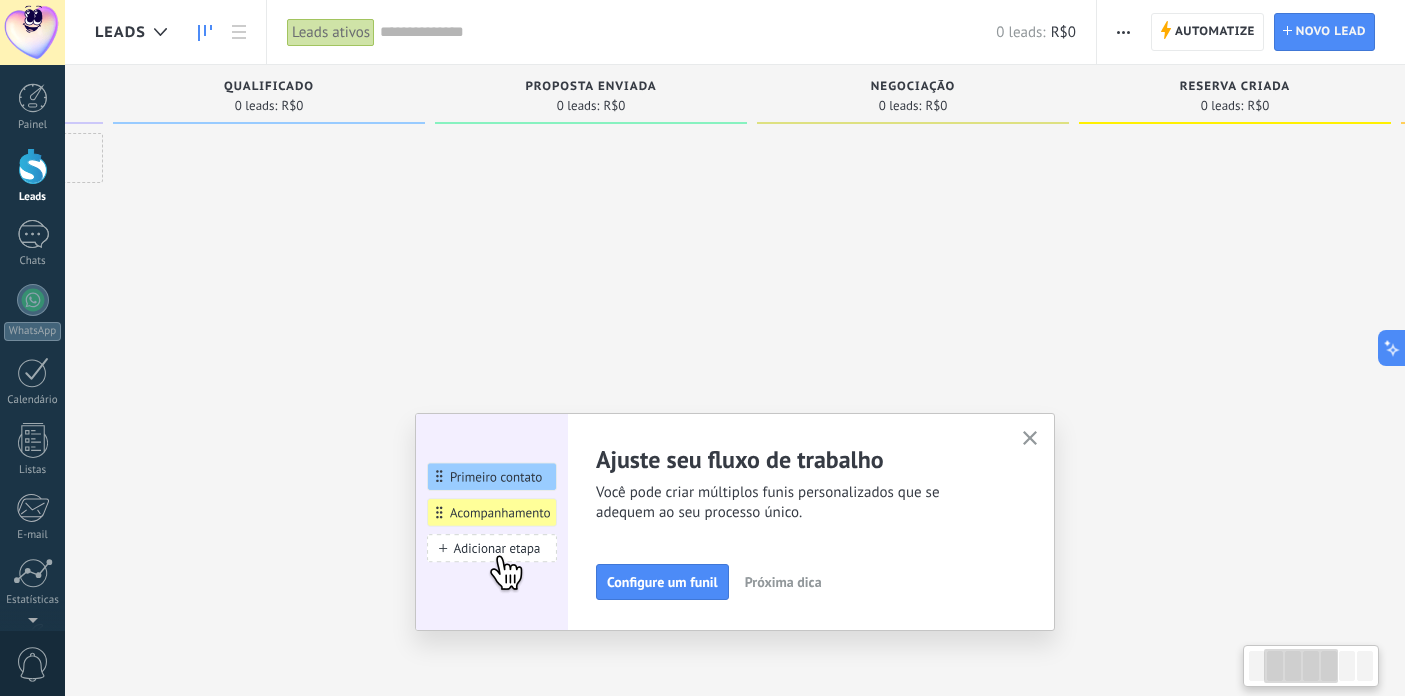 scroll, scrollTop: 0, scrollLeft: 0, axis: both 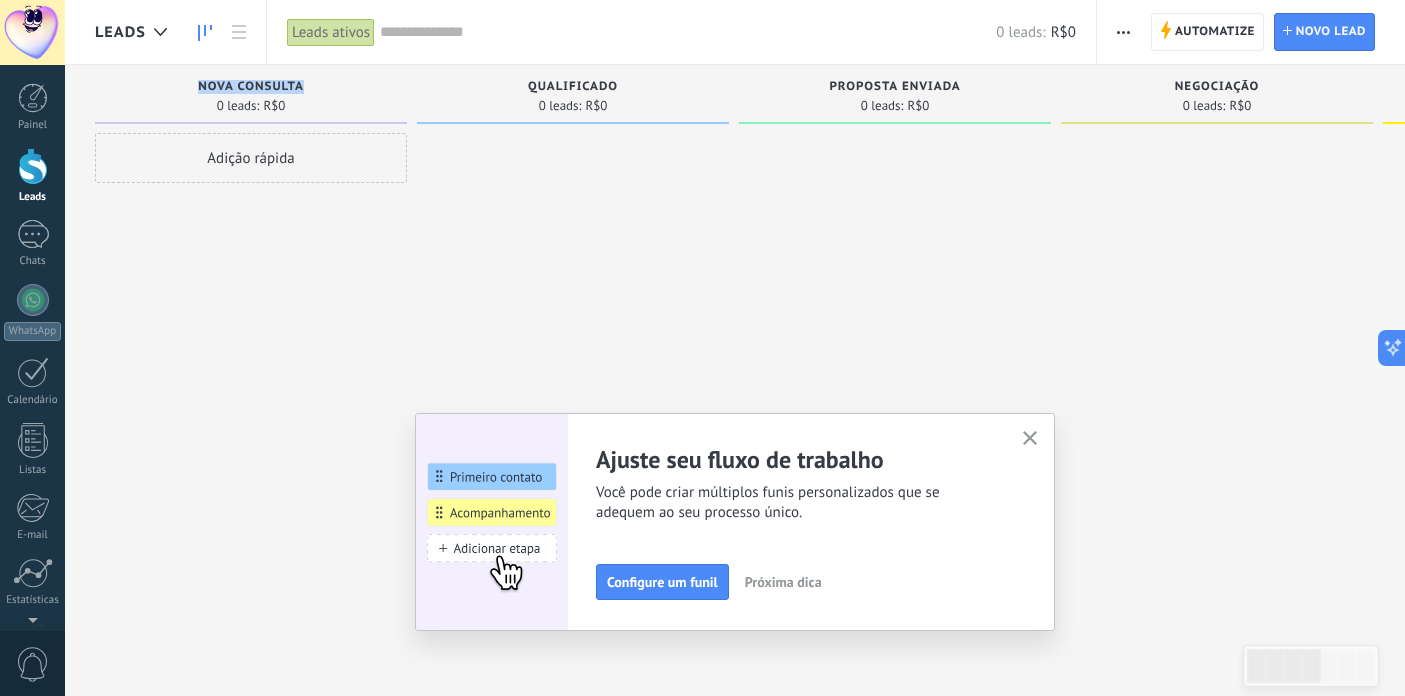 click 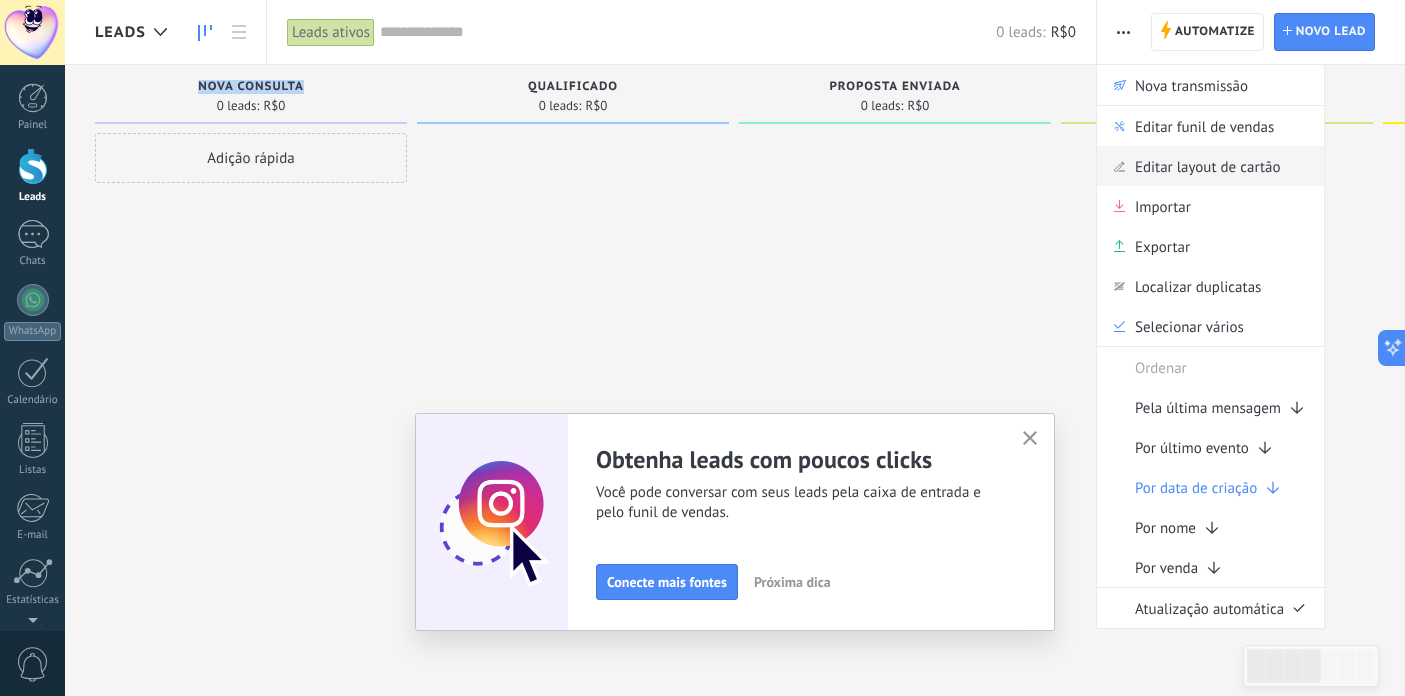 click on "Editar layout de cartão" at bounding box center (1208, 166) 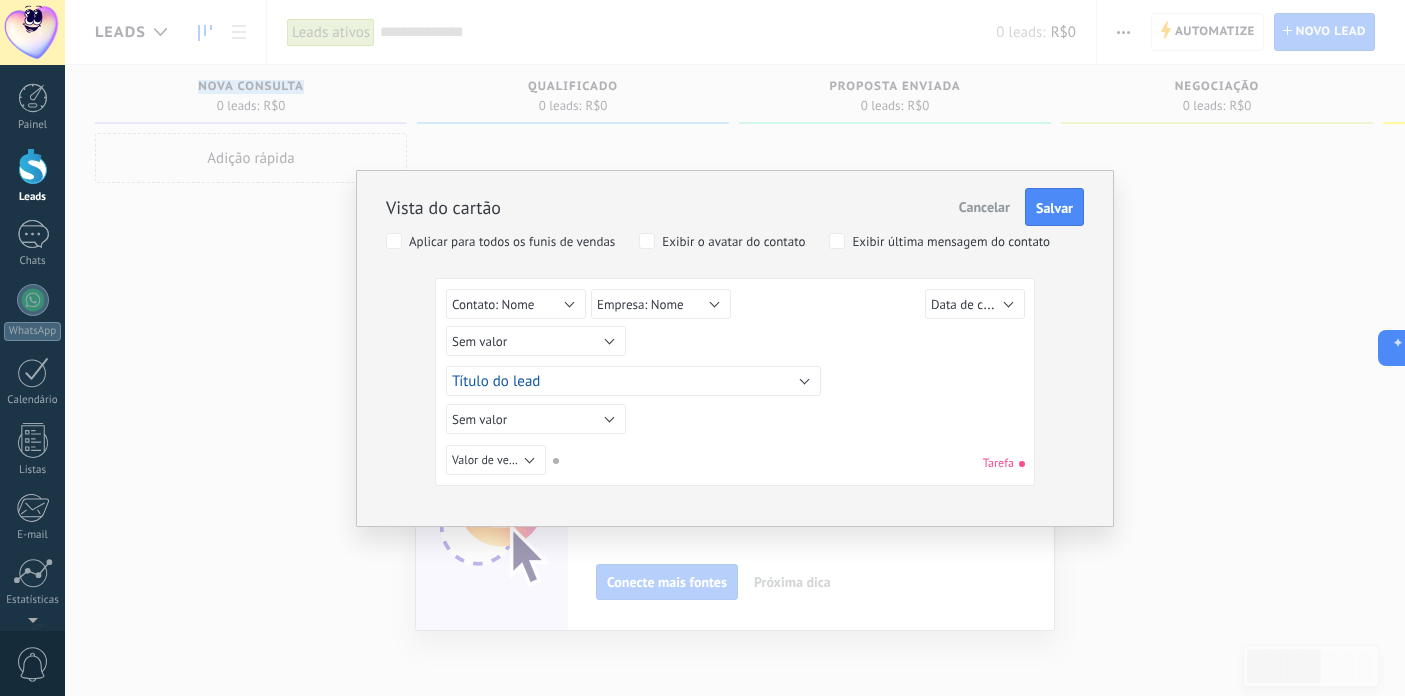 click on "Cancelar" at bounding box center [984, 207] 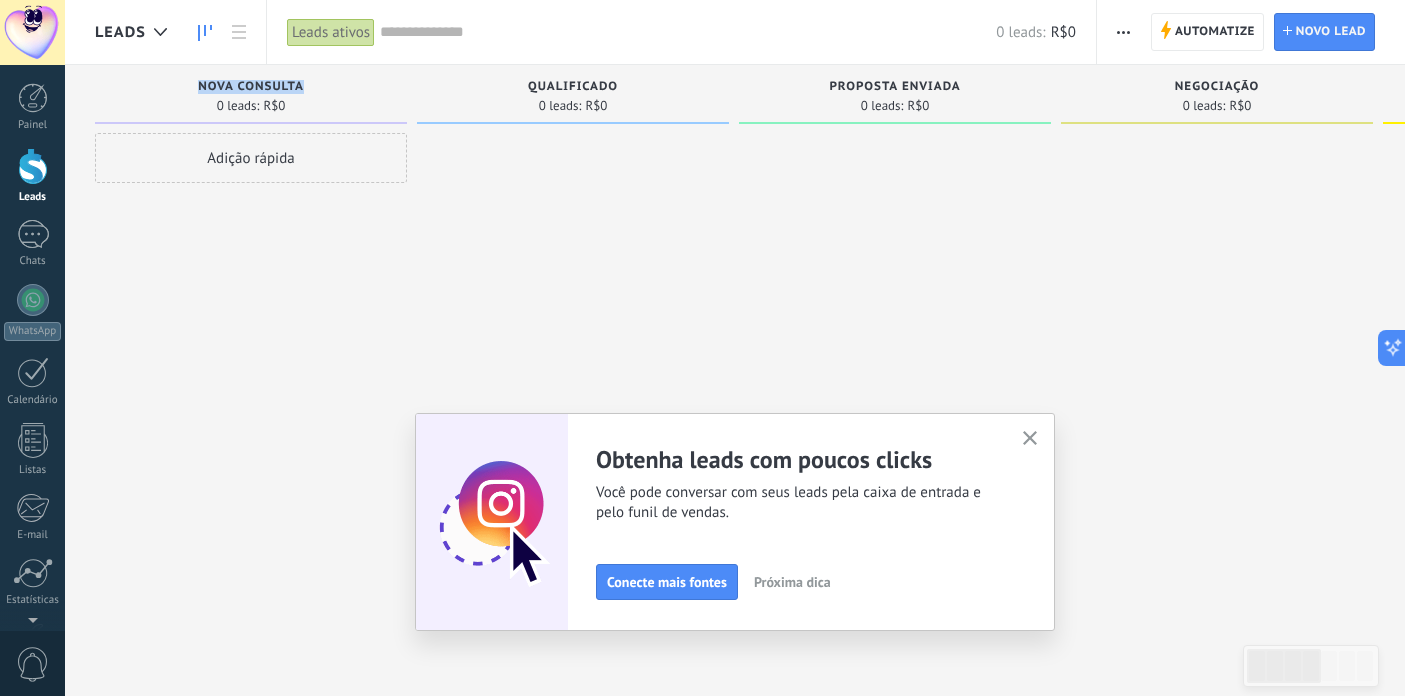 click on "0 leads:  R$0" at bounding box center (251, 105) 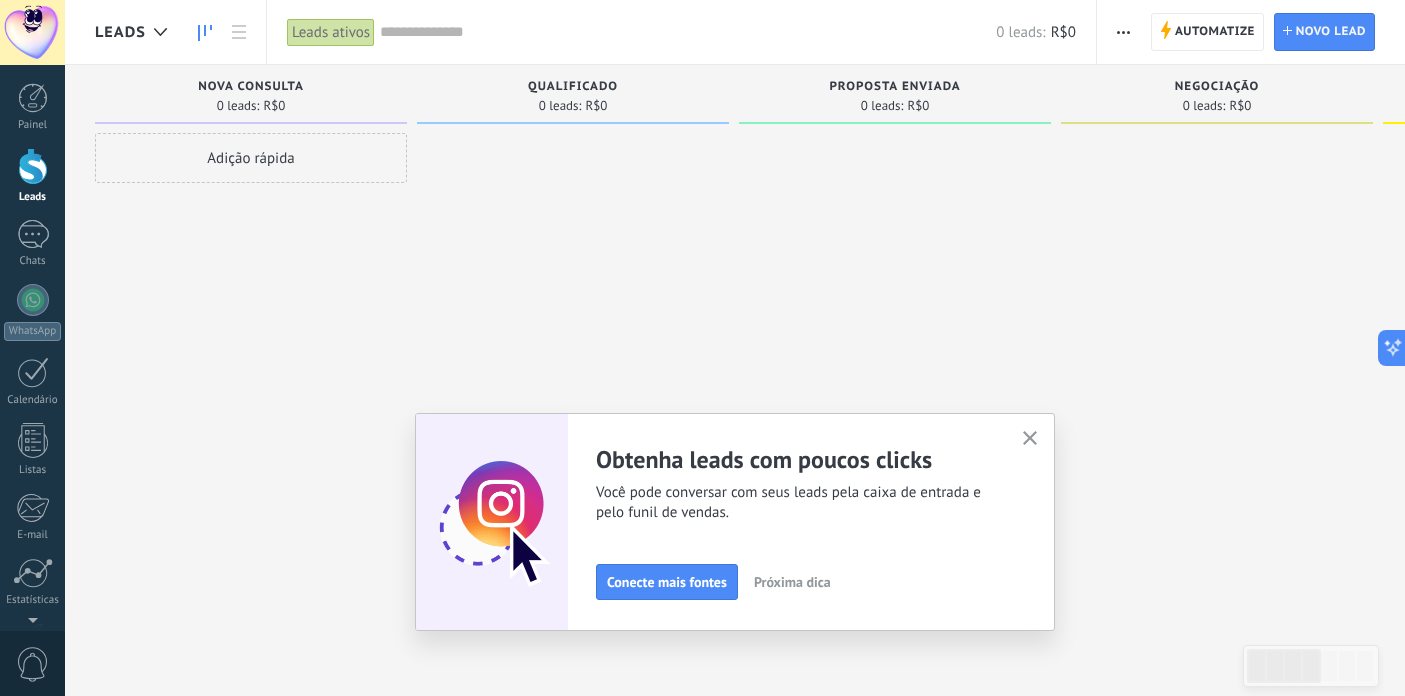 click on "0 leads:  R$0" at bounding box center (251, 105) 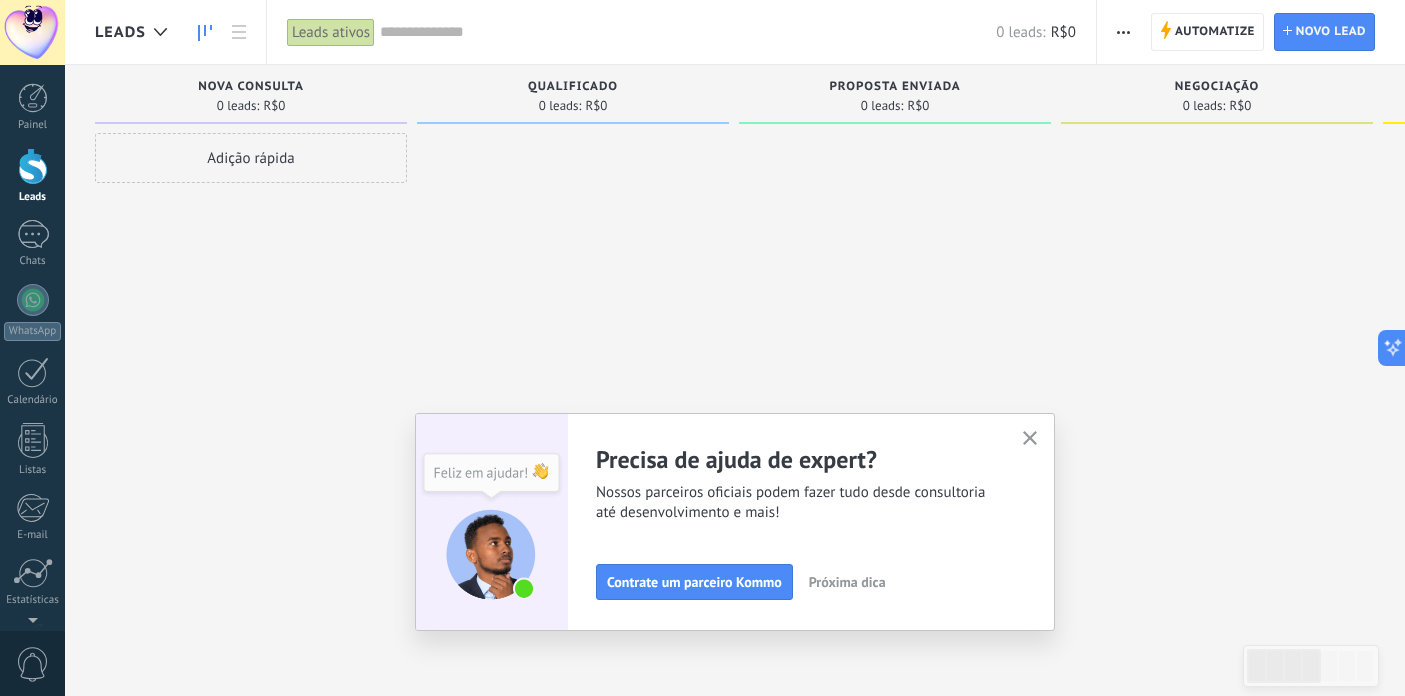 click at bounding box center [1030, 439] 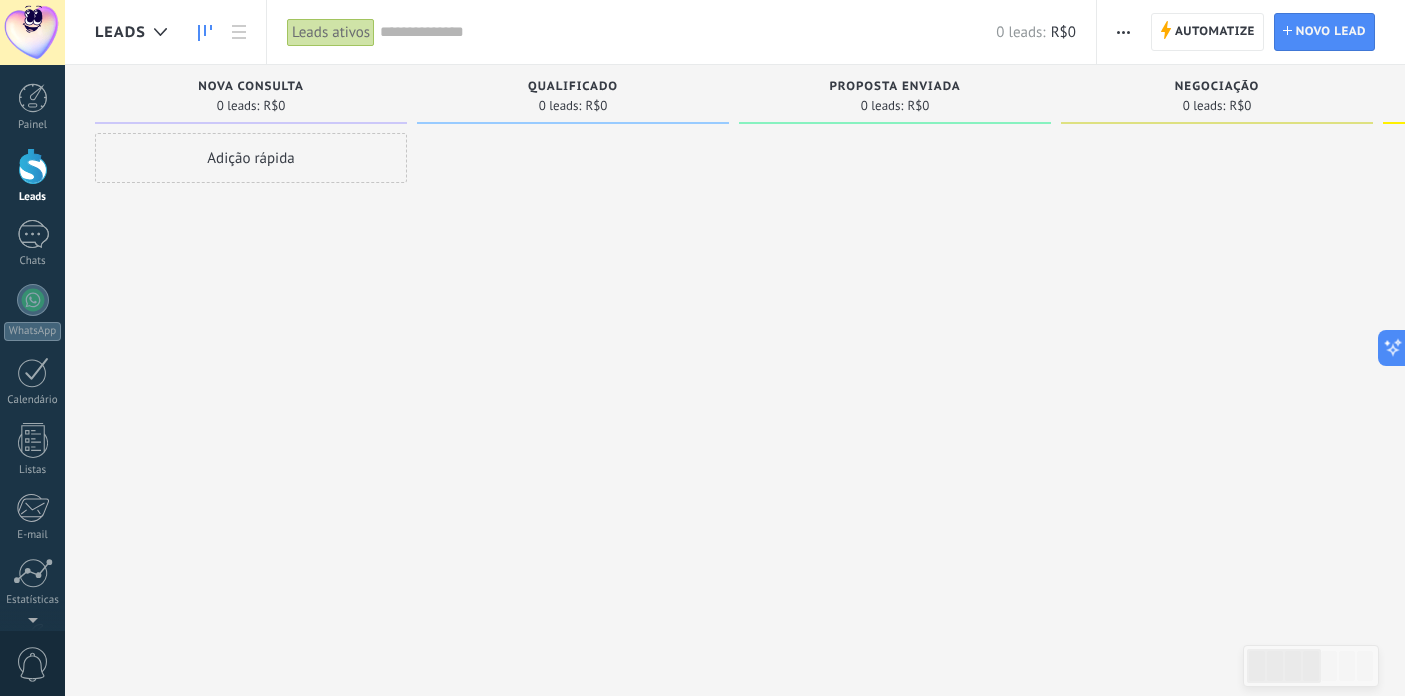 click at bounding box center (1123, 32) 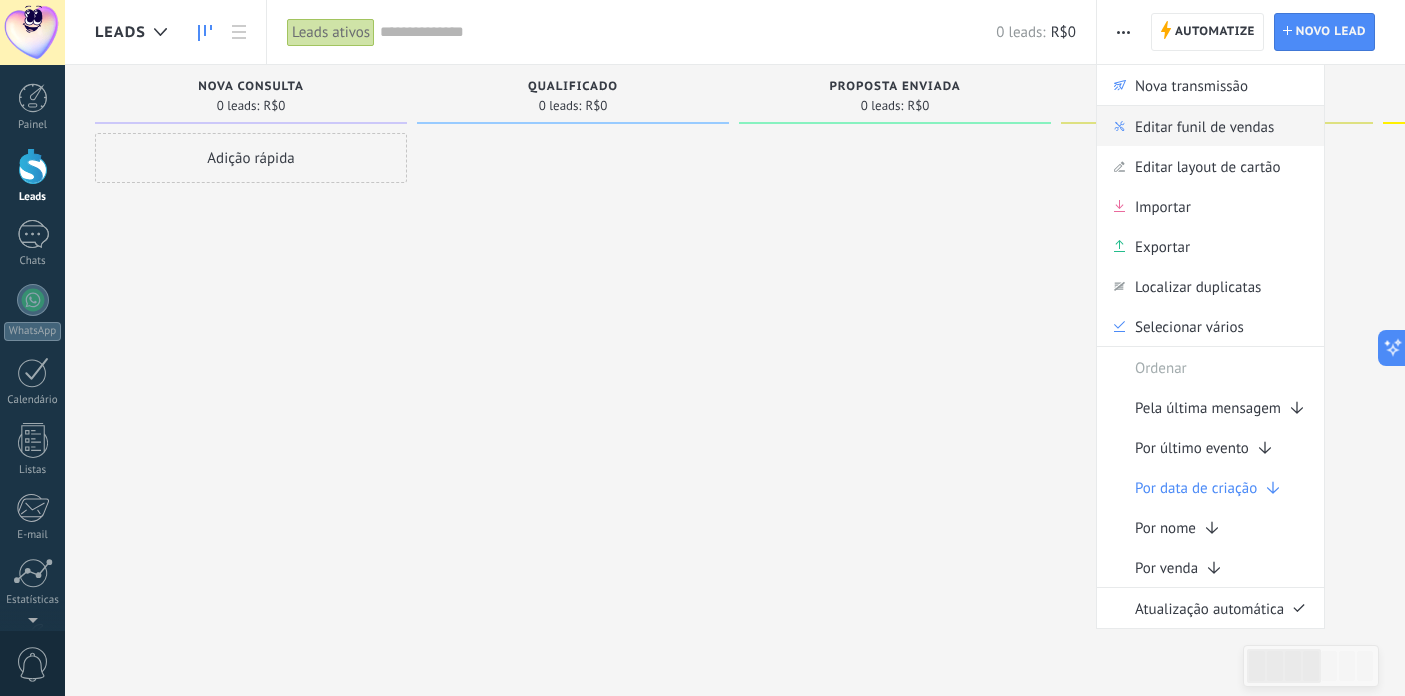 click on "Editar funil de vendas" at bounding box center [1204, 126] 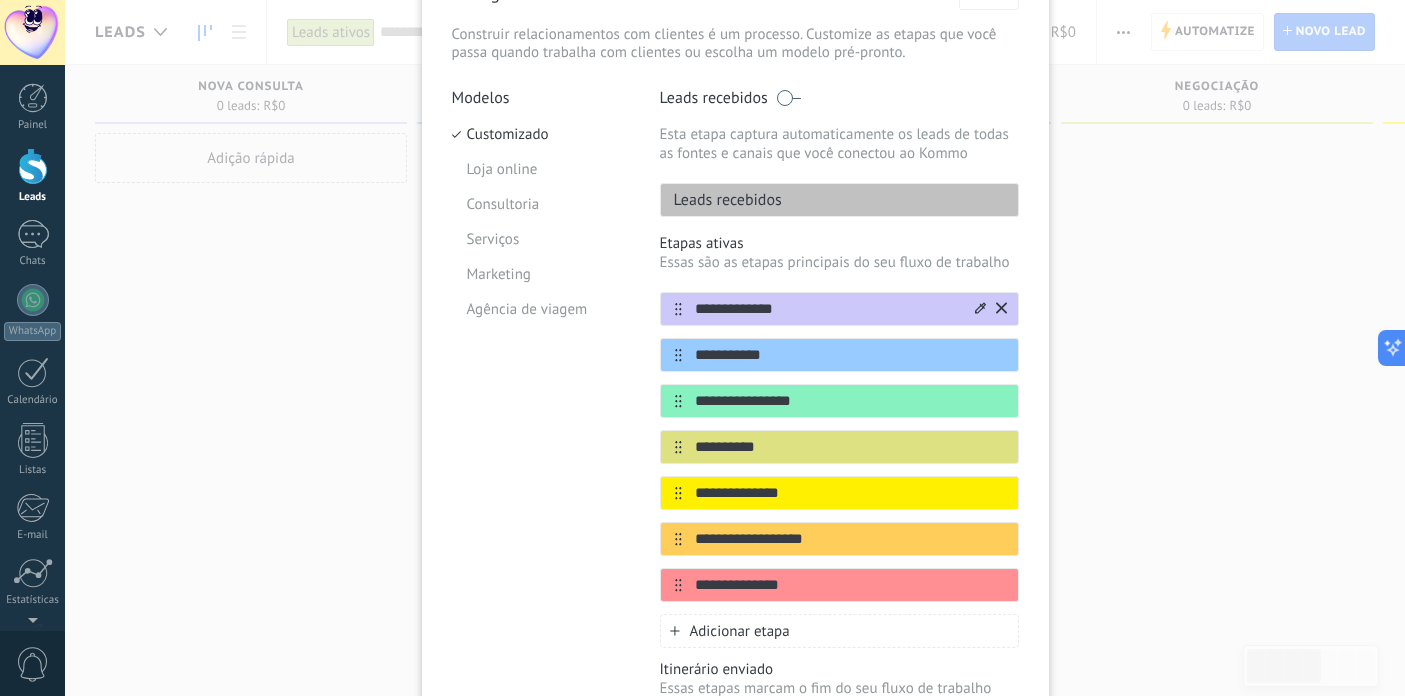 scroll, scrollTop: 0, scrollLeft: 0, axis: both 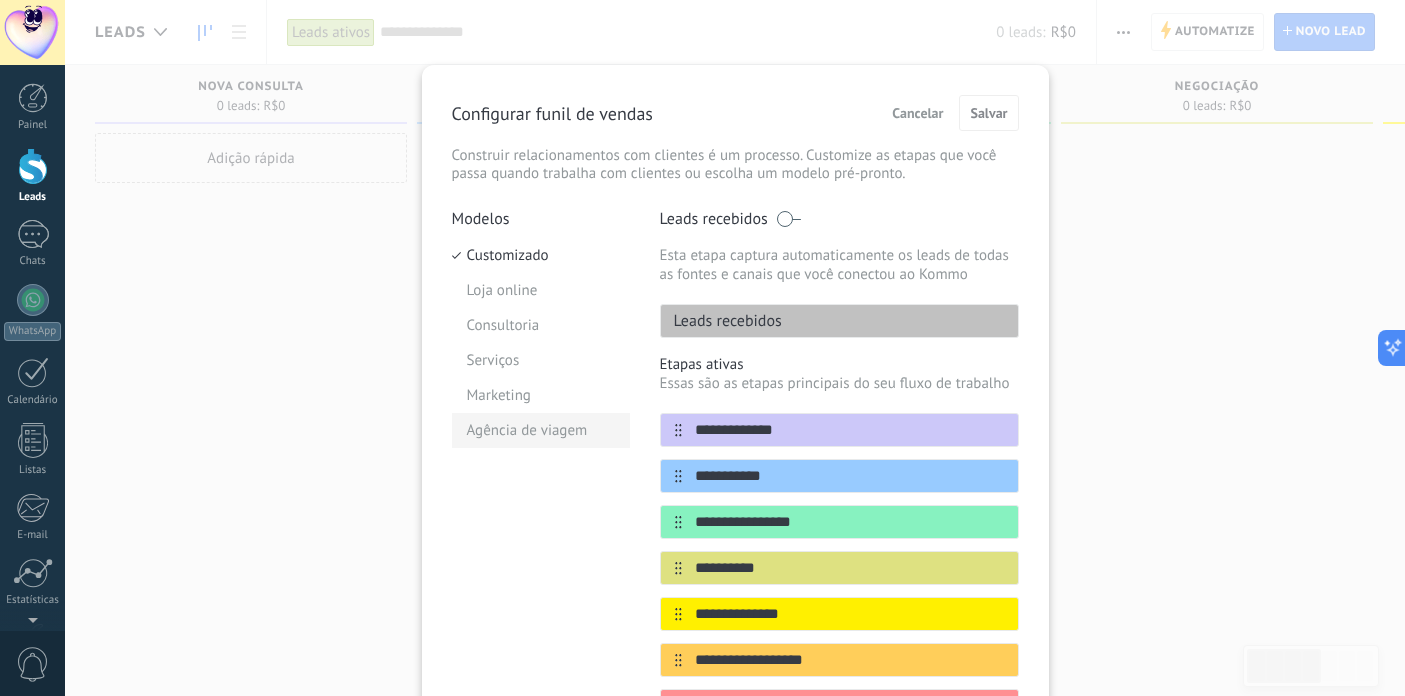 click on "Agência de viagem" at bounding box center [541, 430] 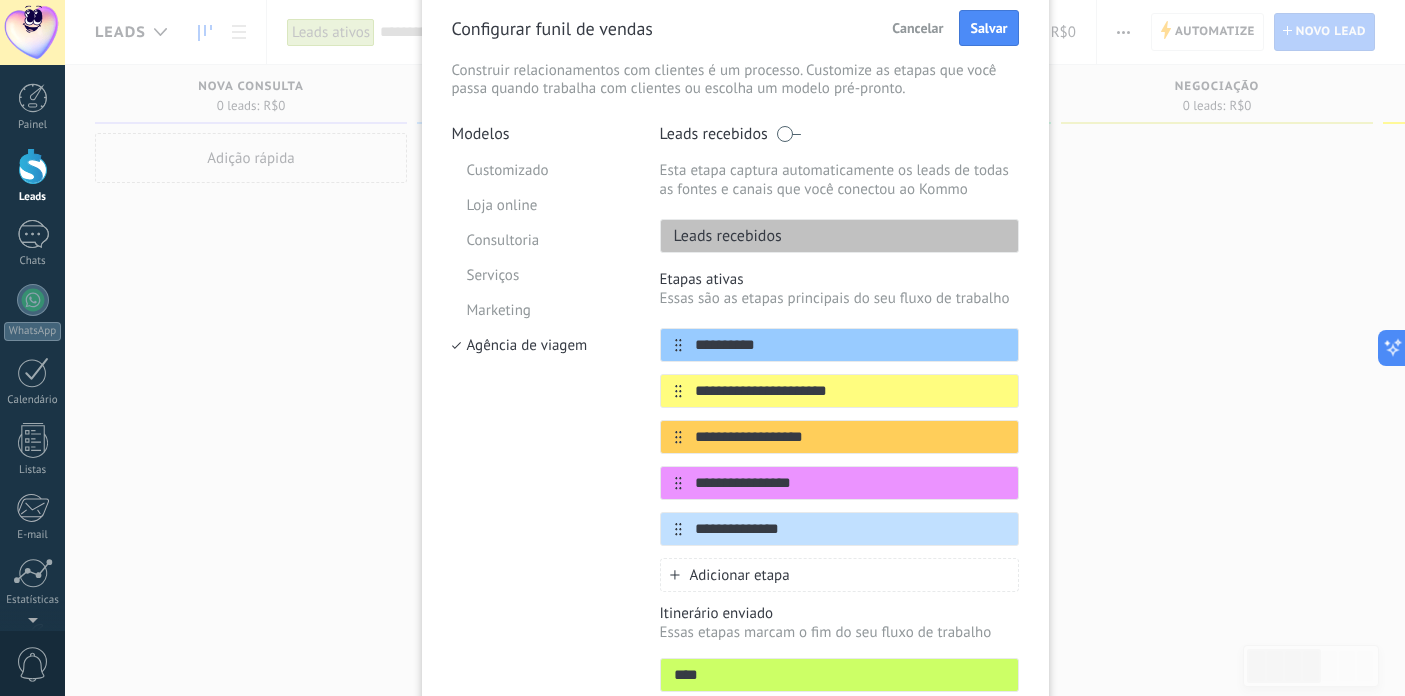 scroll, scrollTop: 94, scrollLeft: 0, axis: vertical 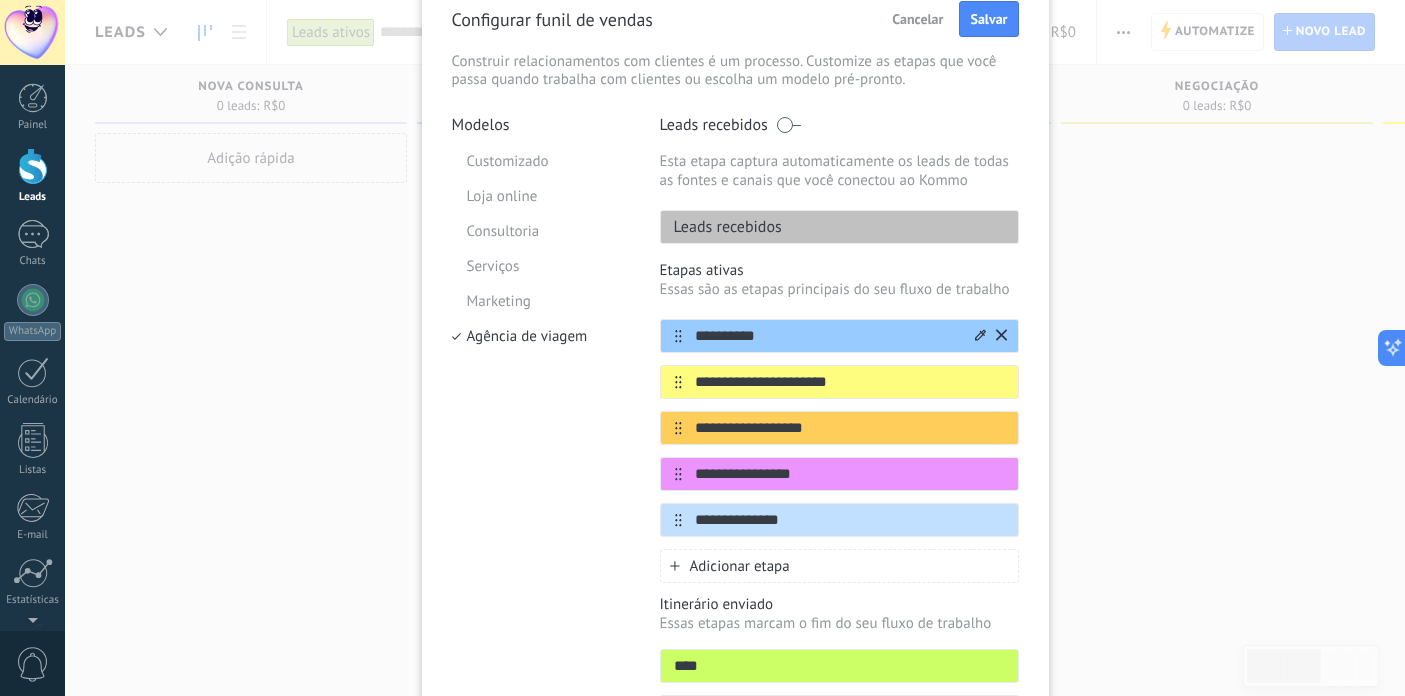 click on "**********" at bounding box center (827, 336) 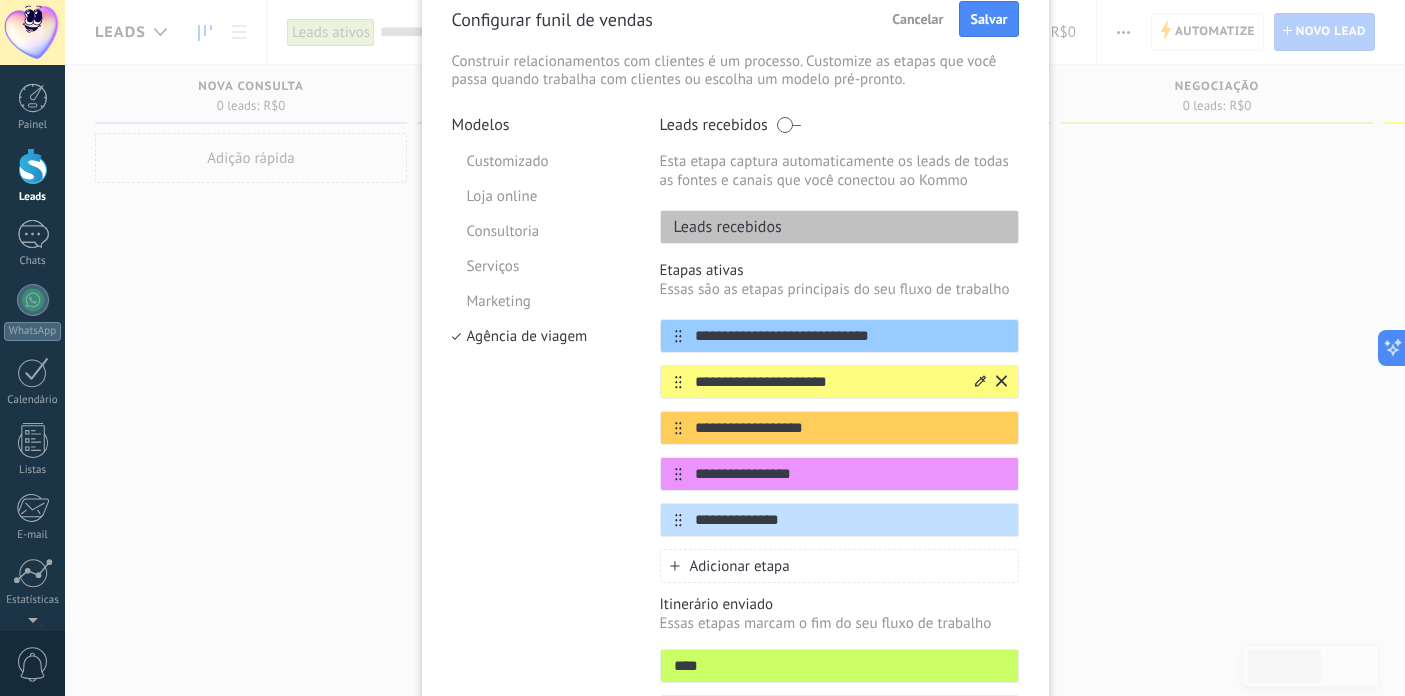 type on "**********" 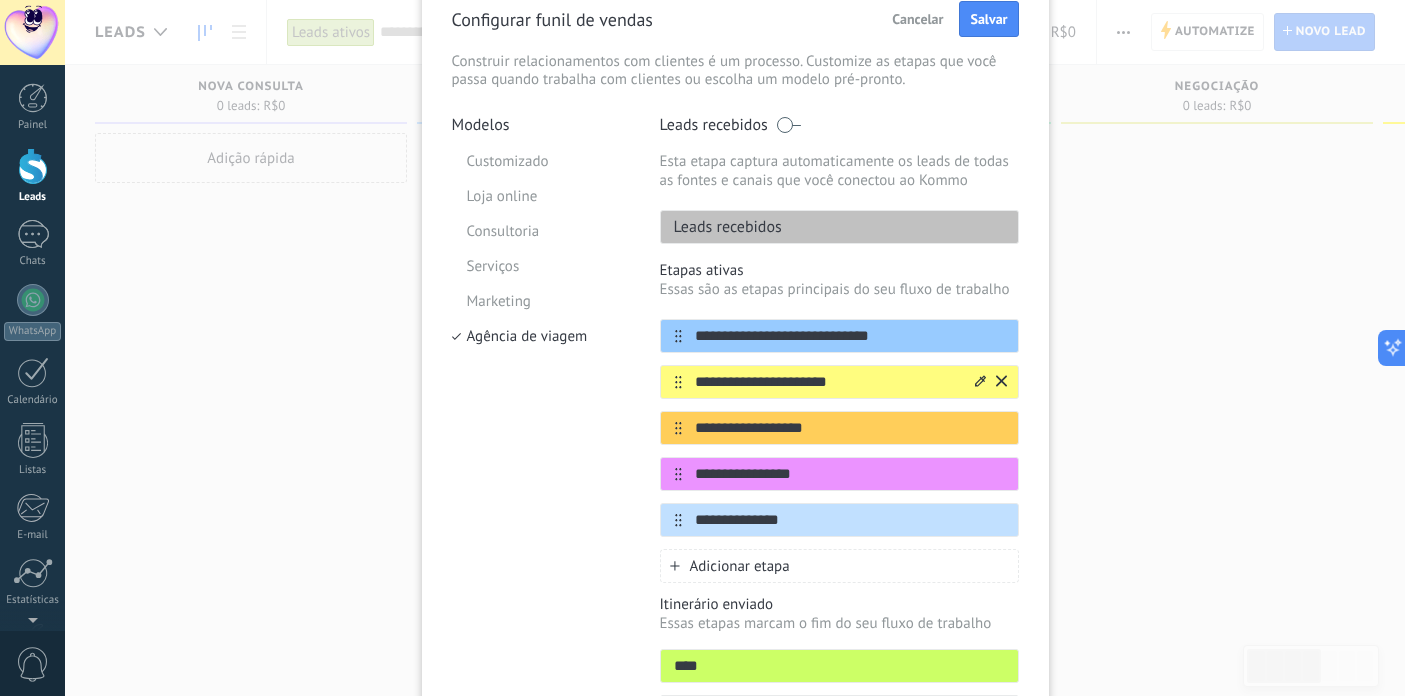 click on "**********" at bounding box center (827, 382) 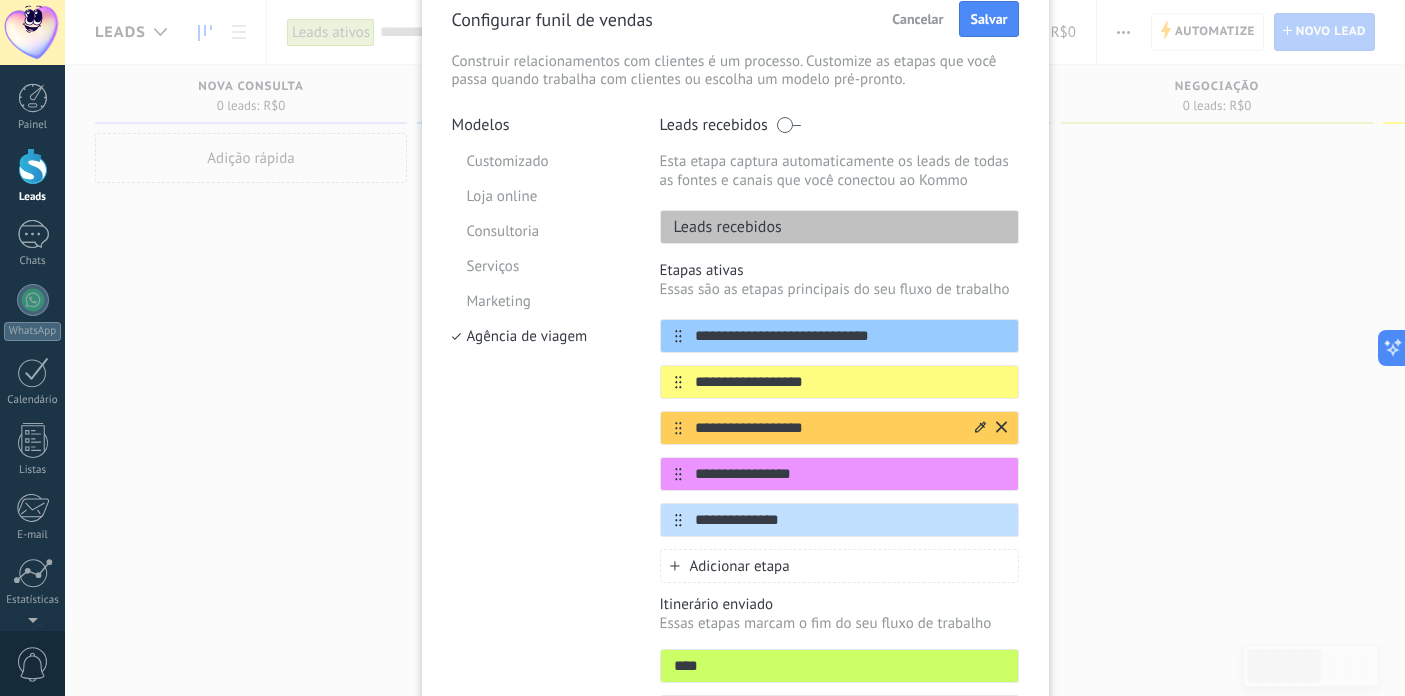 type on "**********" 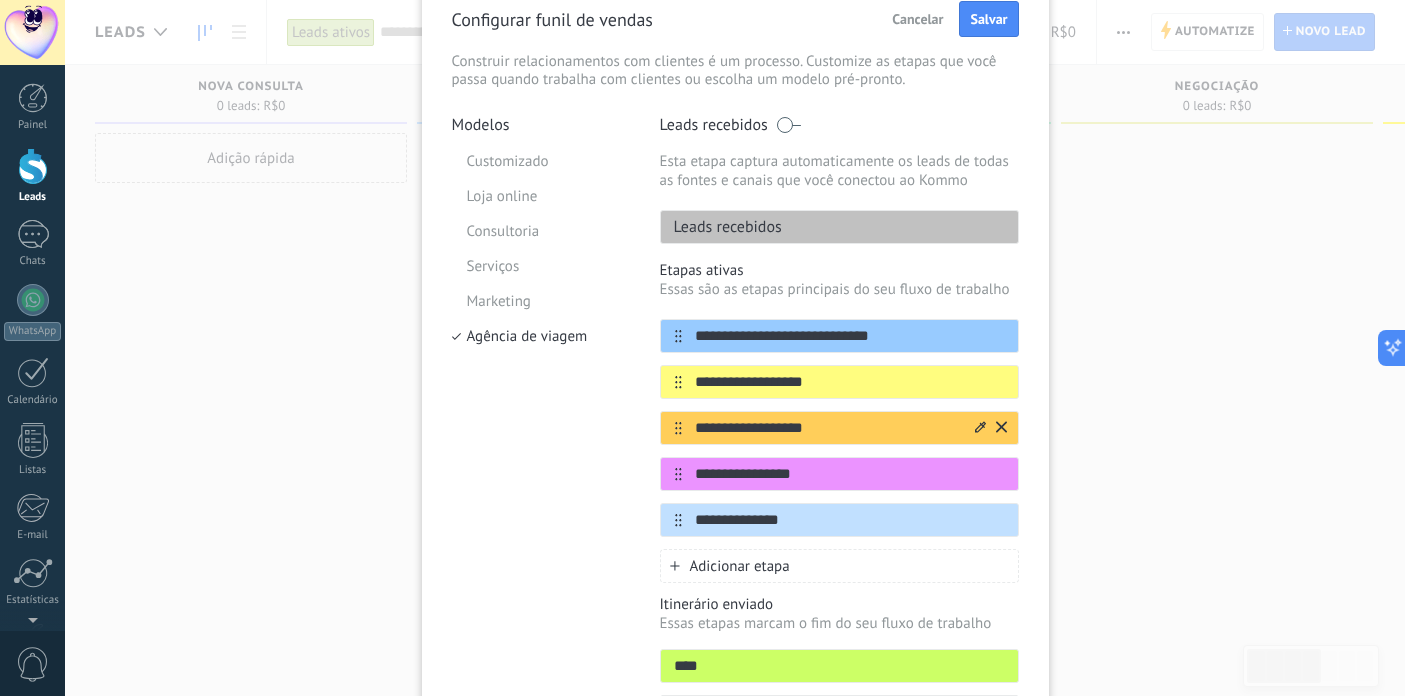 click on "**********" at bounding box center [827, 428] 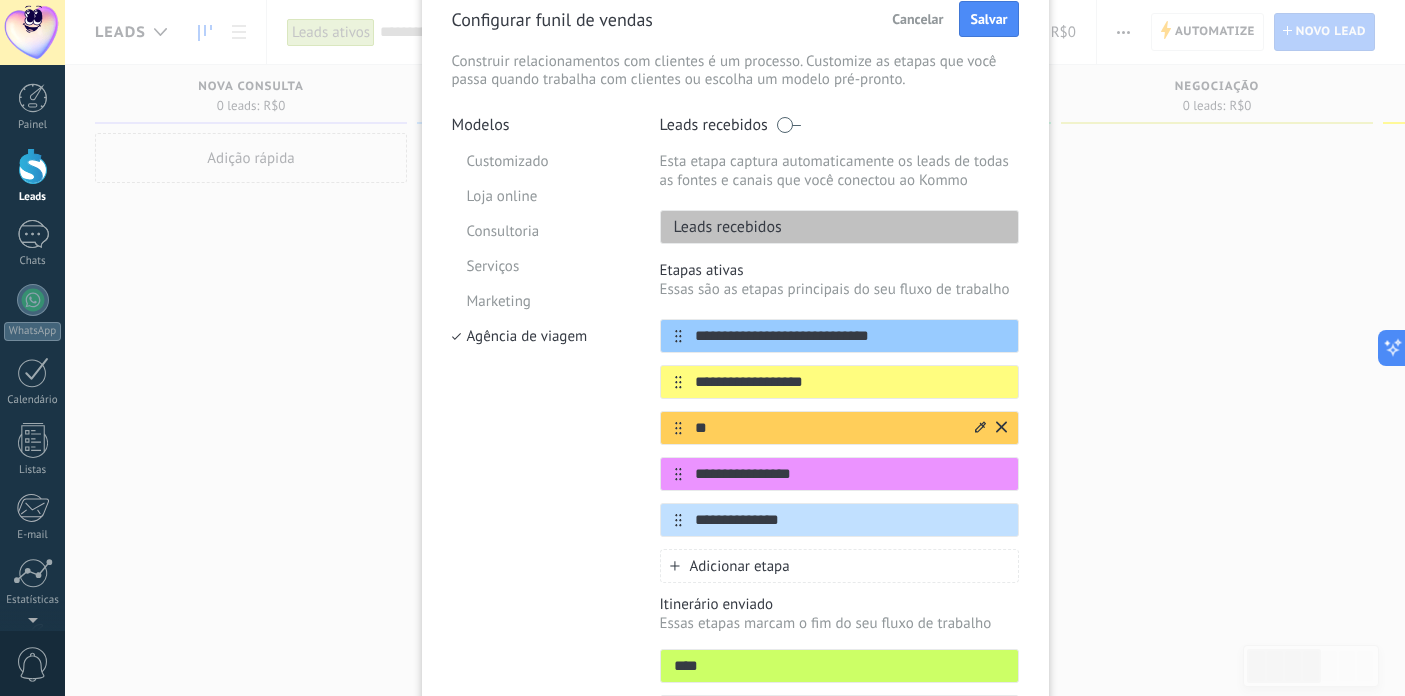 type on "*" 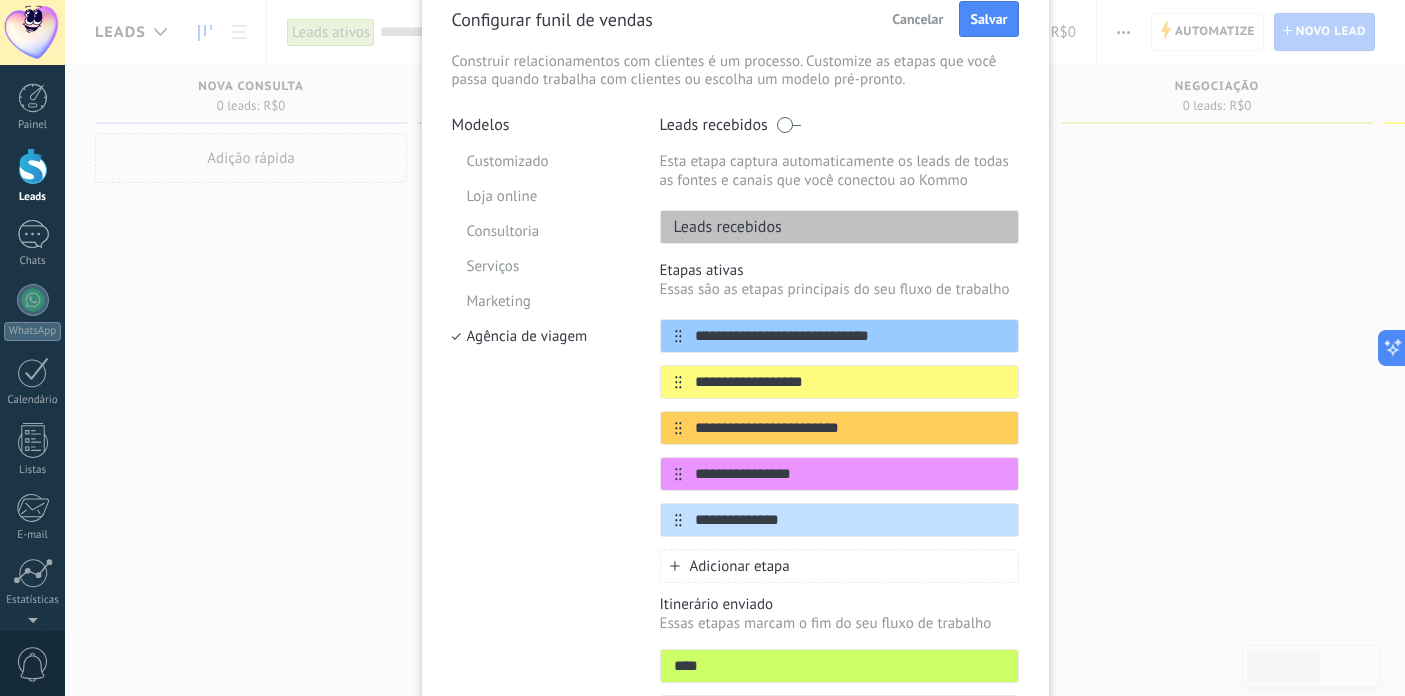 type on "**********" 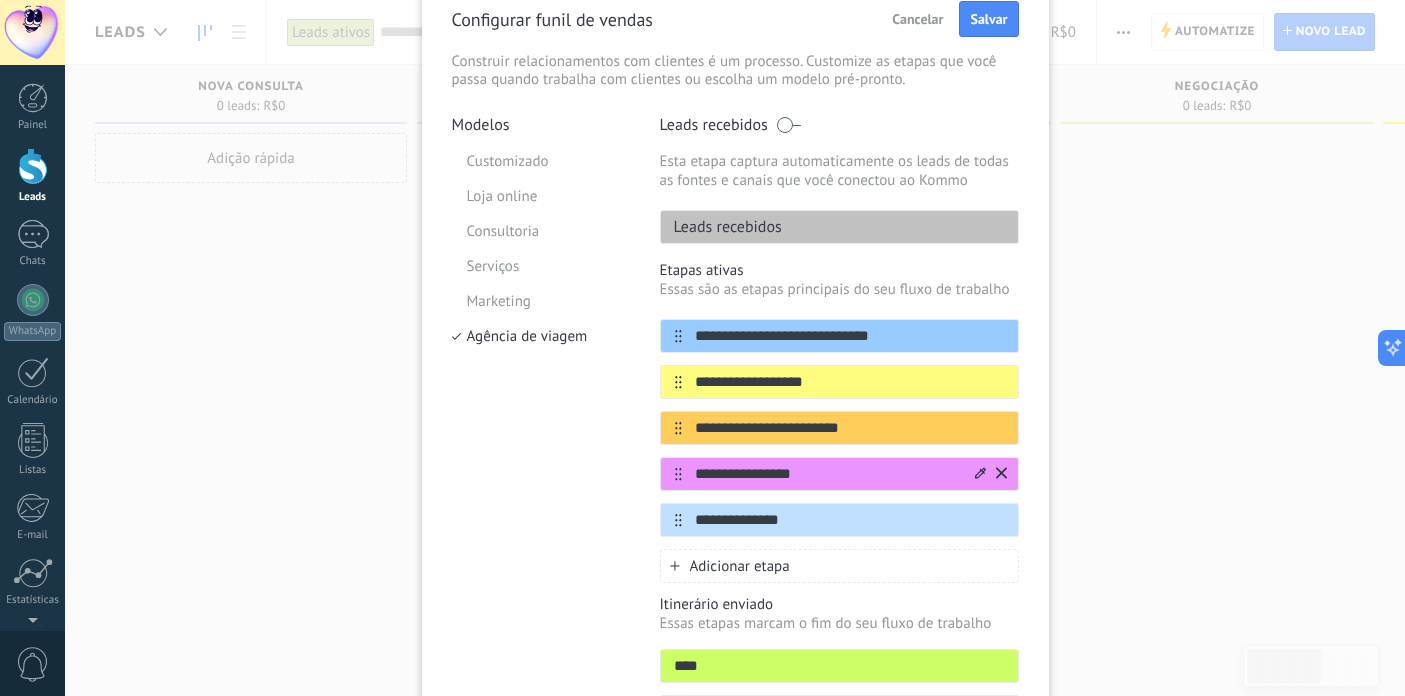click on "**********" at bounding box center [827, 474] 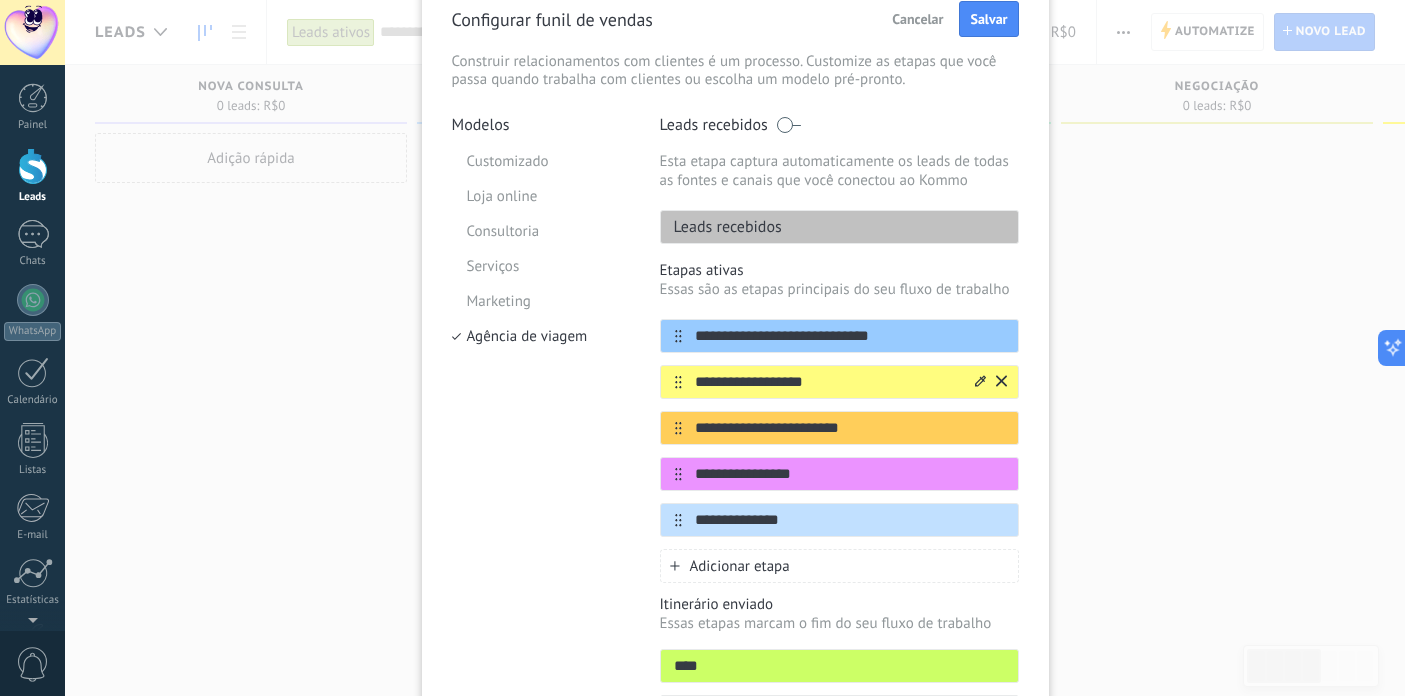 click on "**********" at bounding box center (827, 382) 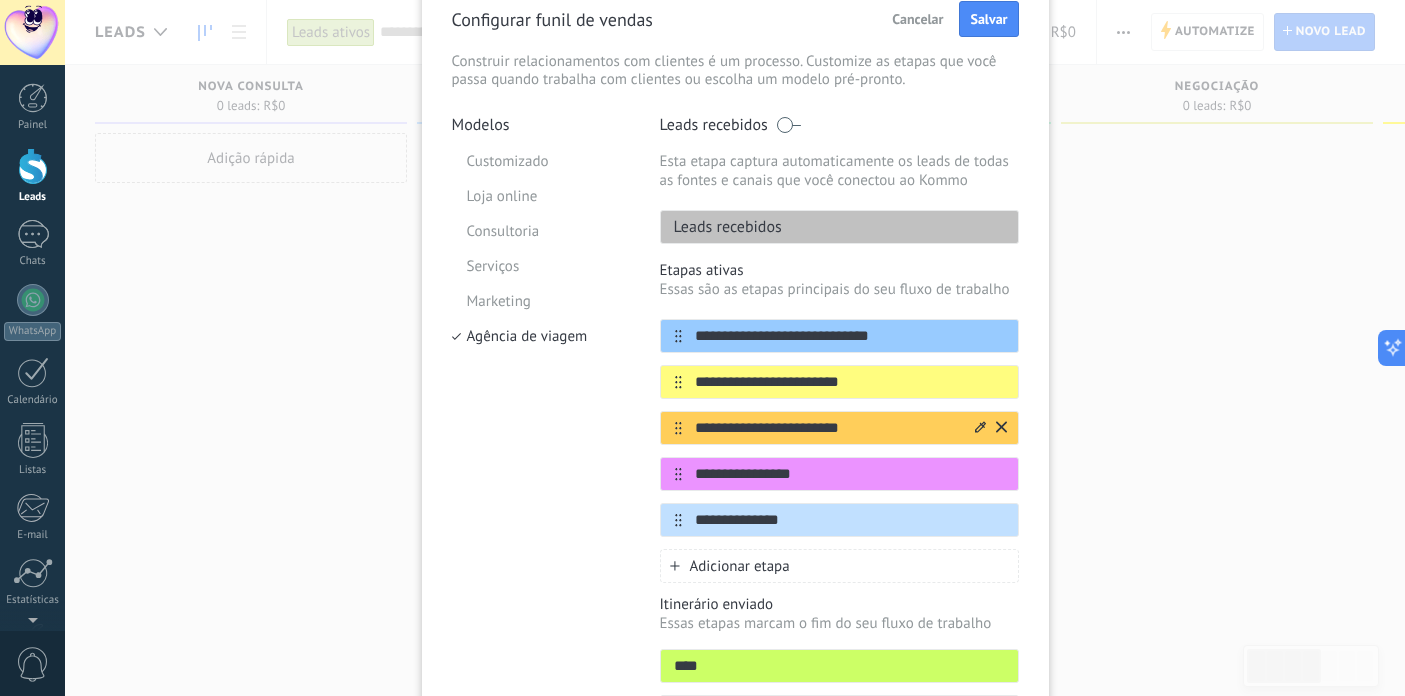 type on "**********" 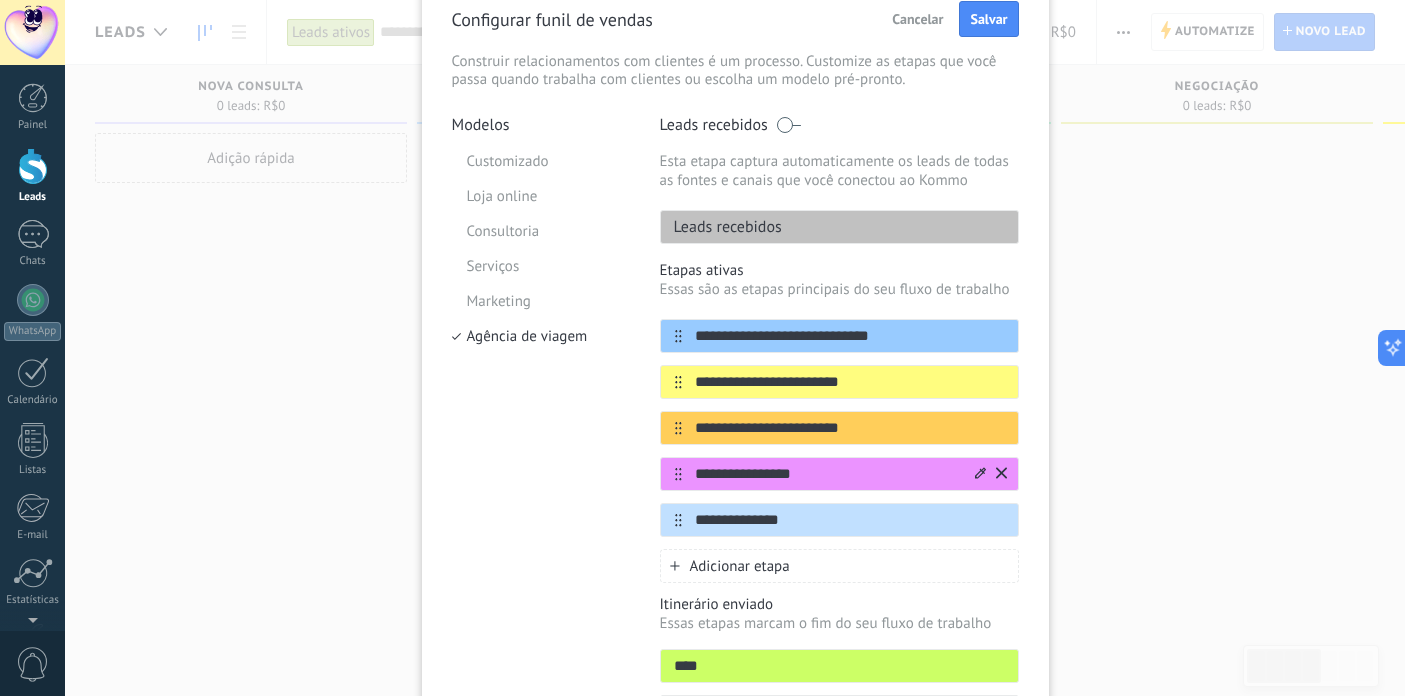 type on "**********" 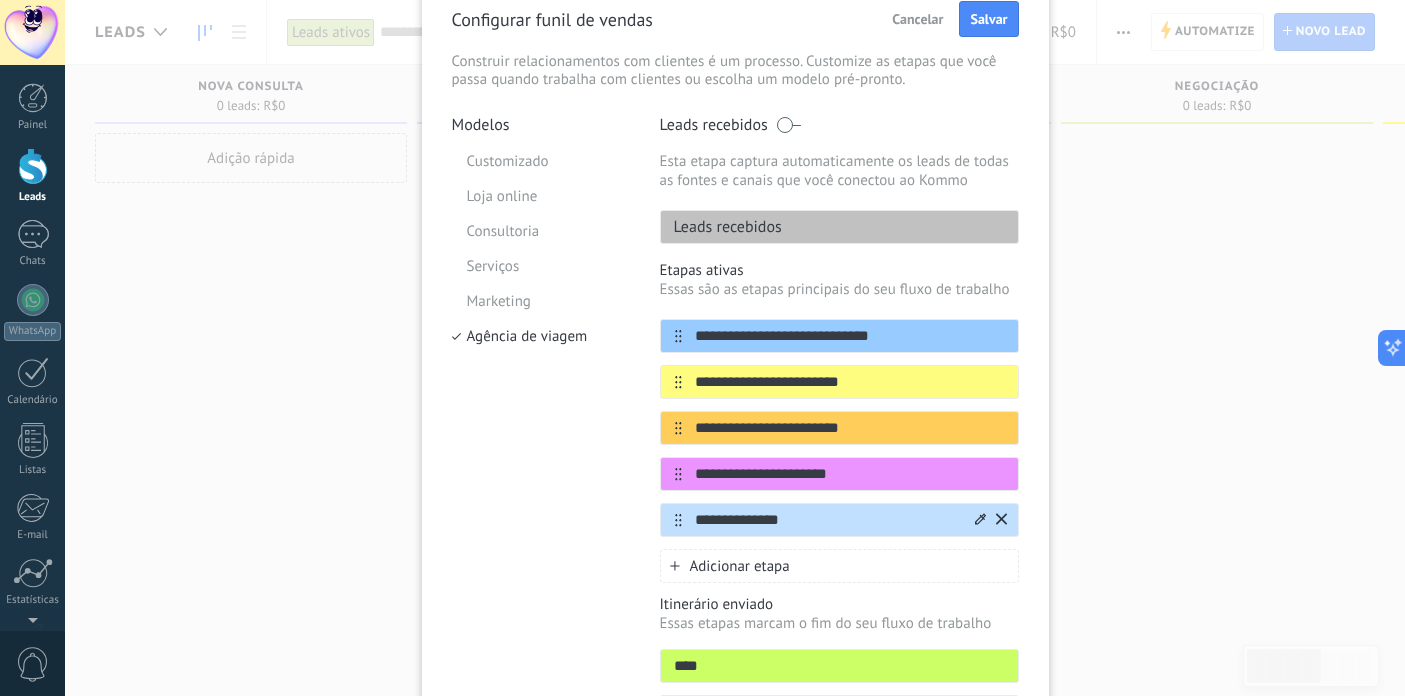 click on "**********" at bounding box center (827, 520) 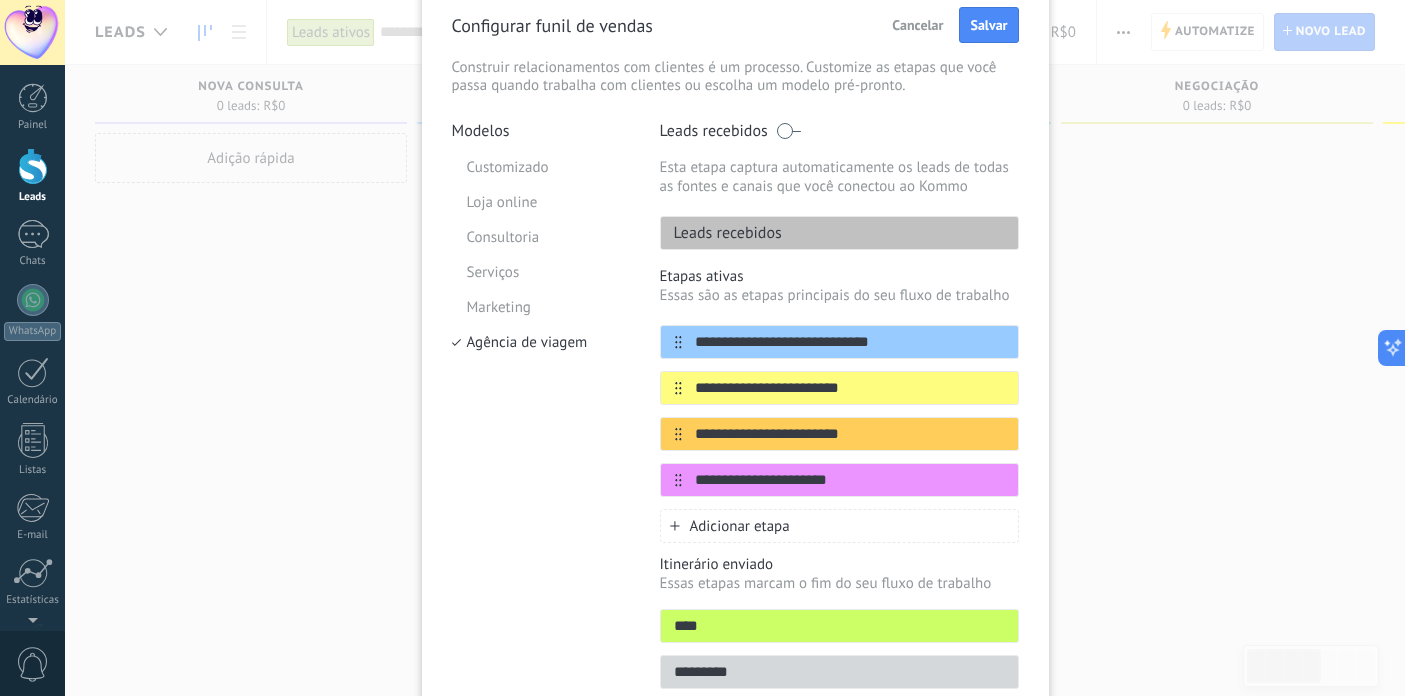 scroll, scrollTop: 85, scrollLeft: 0, axis: vertical 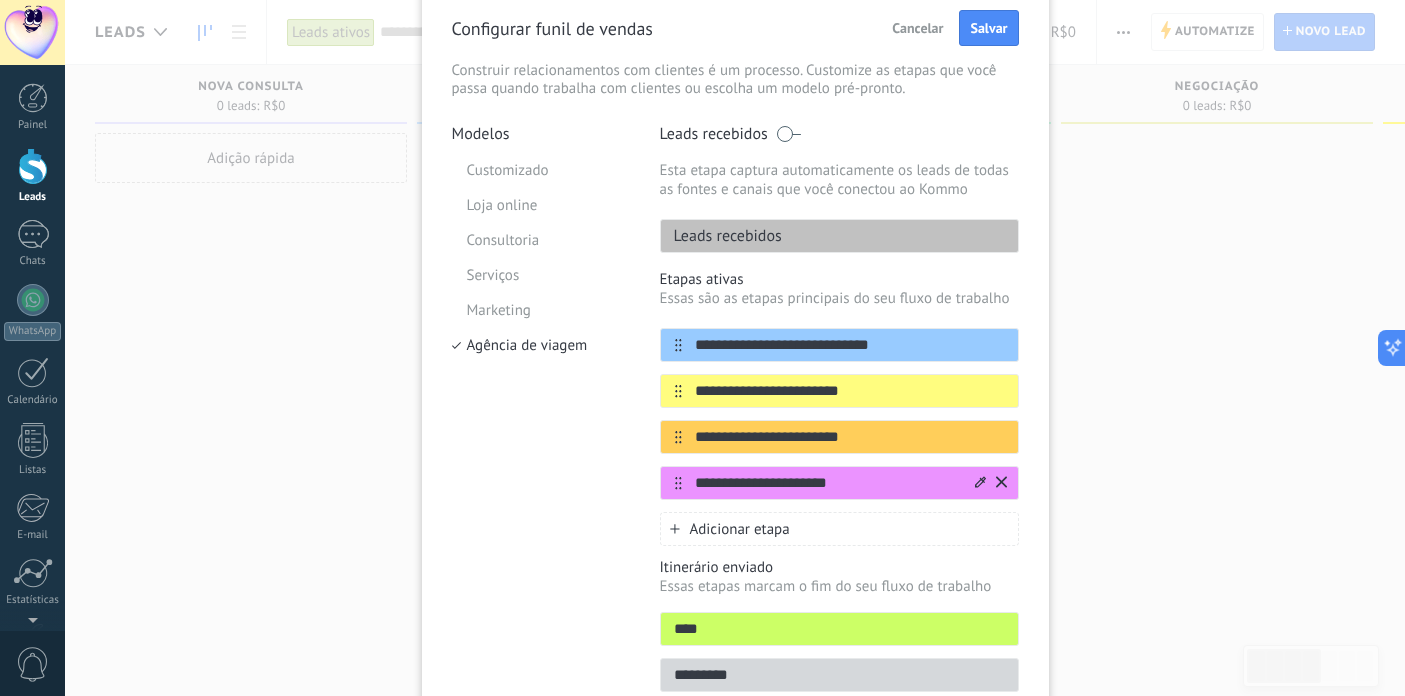 click on "**********" at bounding box center (827, 483) 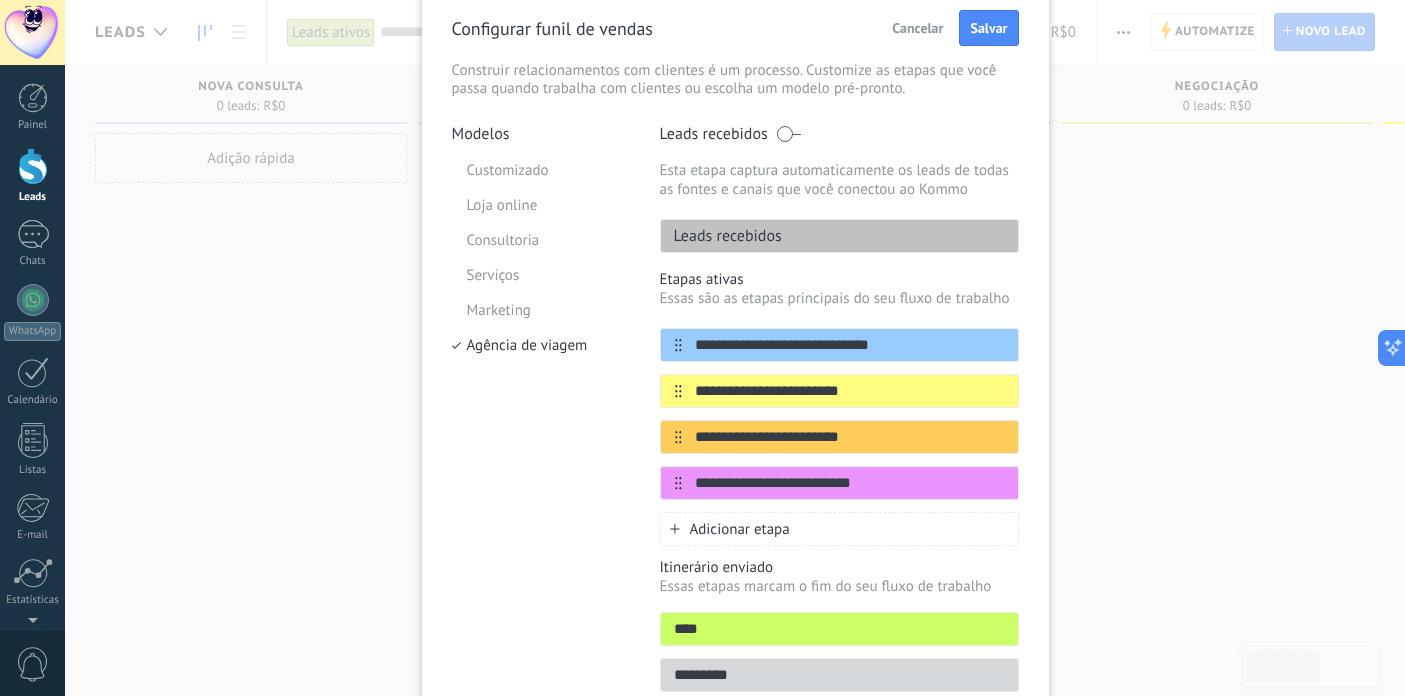 type on "**********" 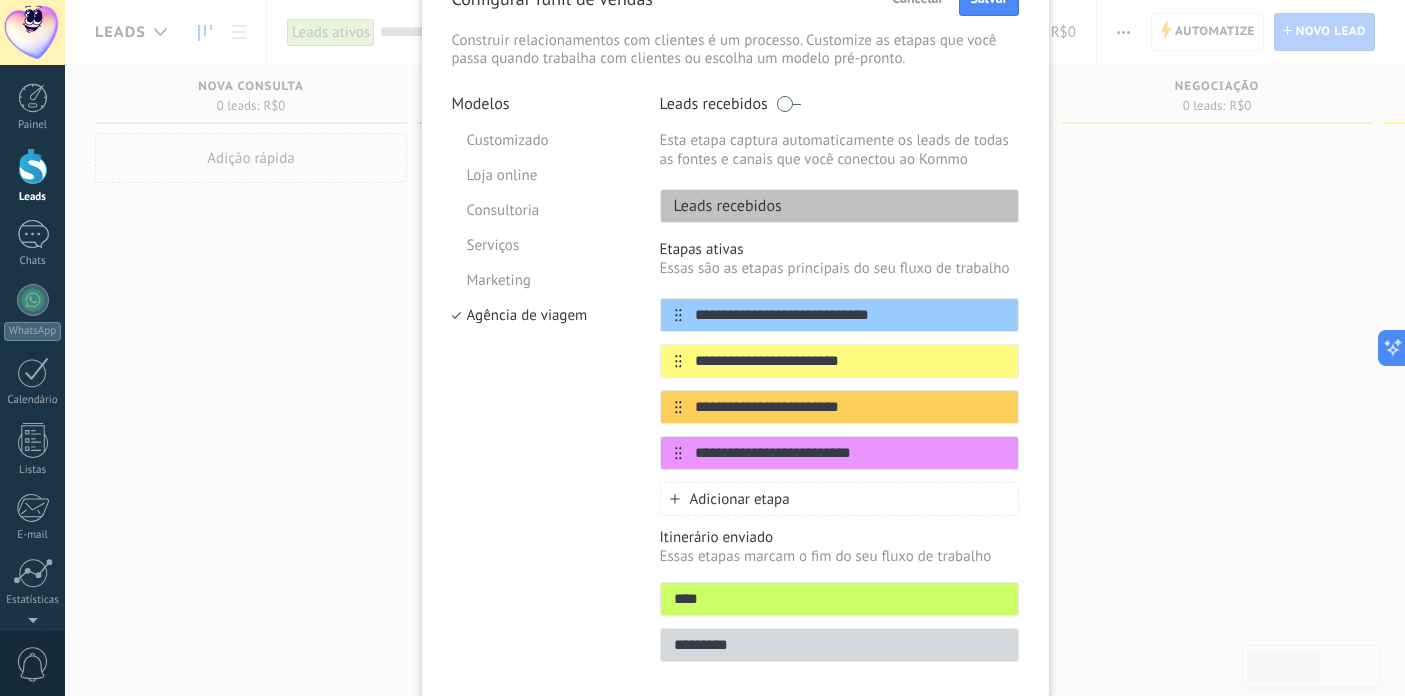 scroll, scrollTop: 0, scrollLeft: 0, axis: both 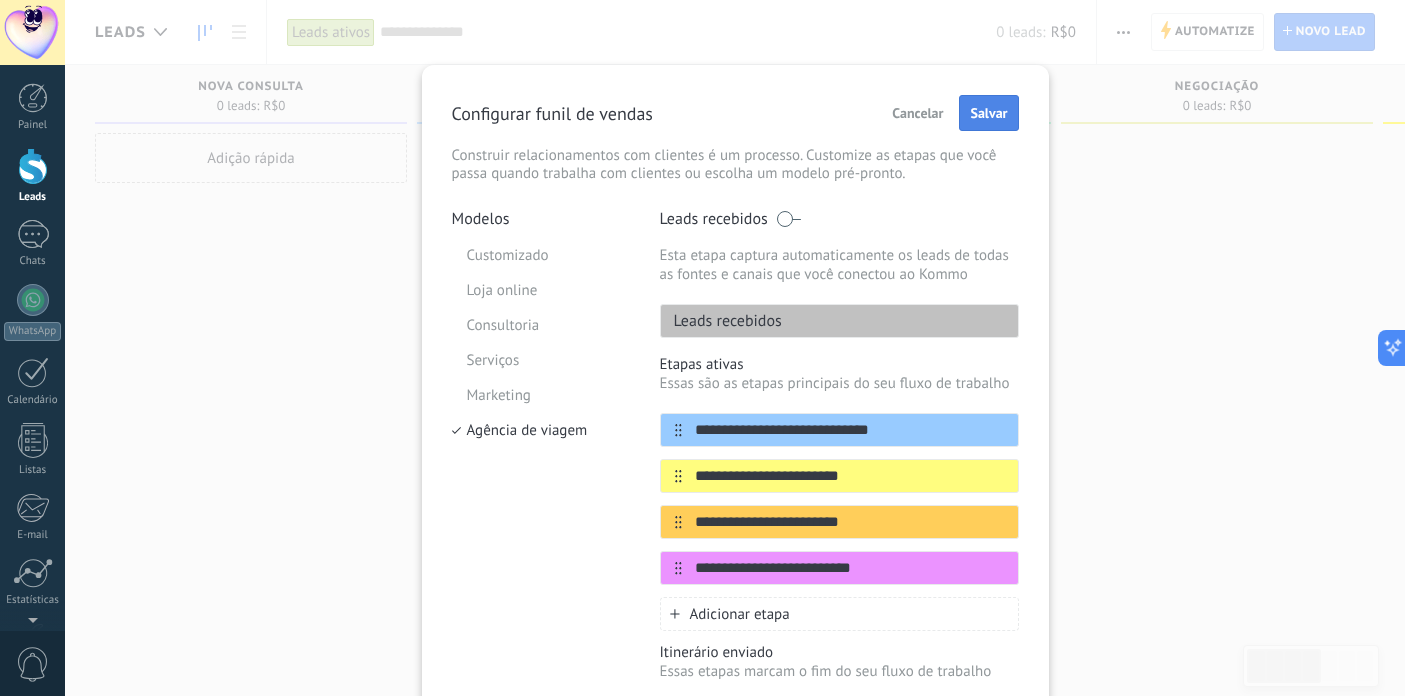 click on "Salvar" at bounding box center [988, 113] 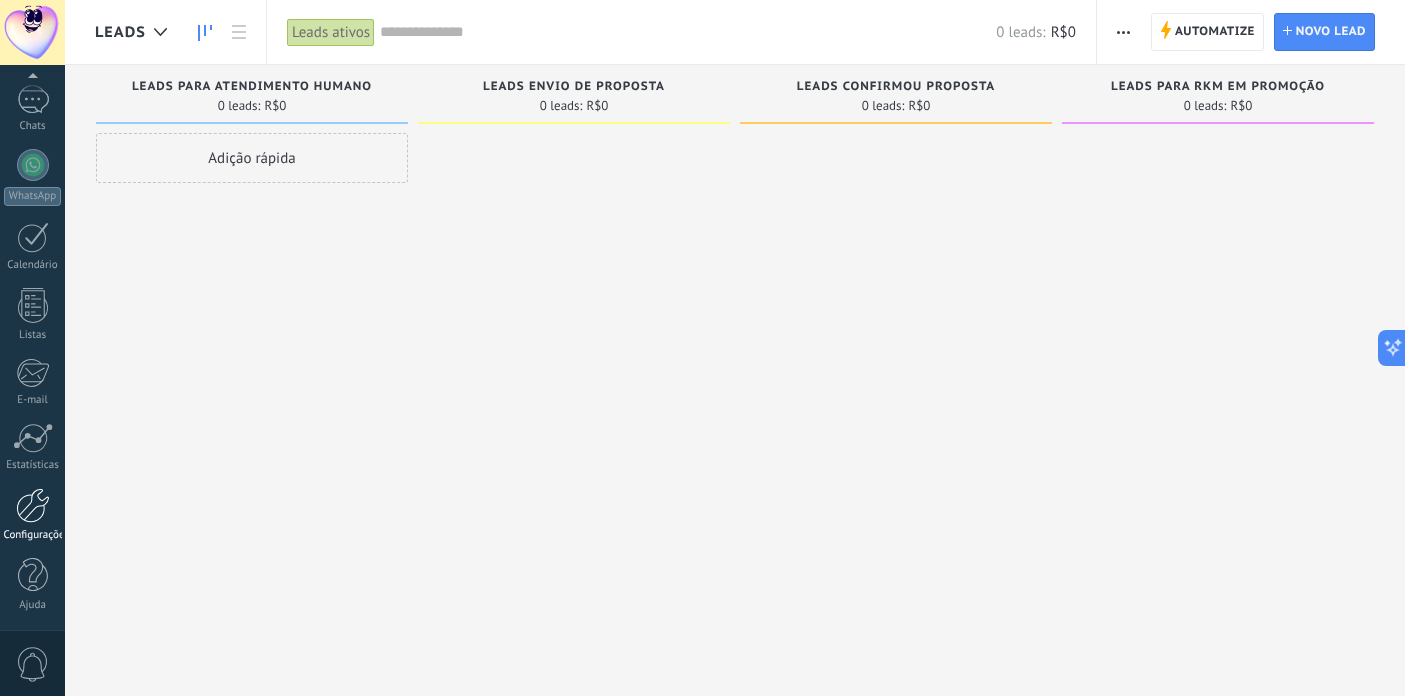 click on "Configurações" at bounding box center [33, 535] 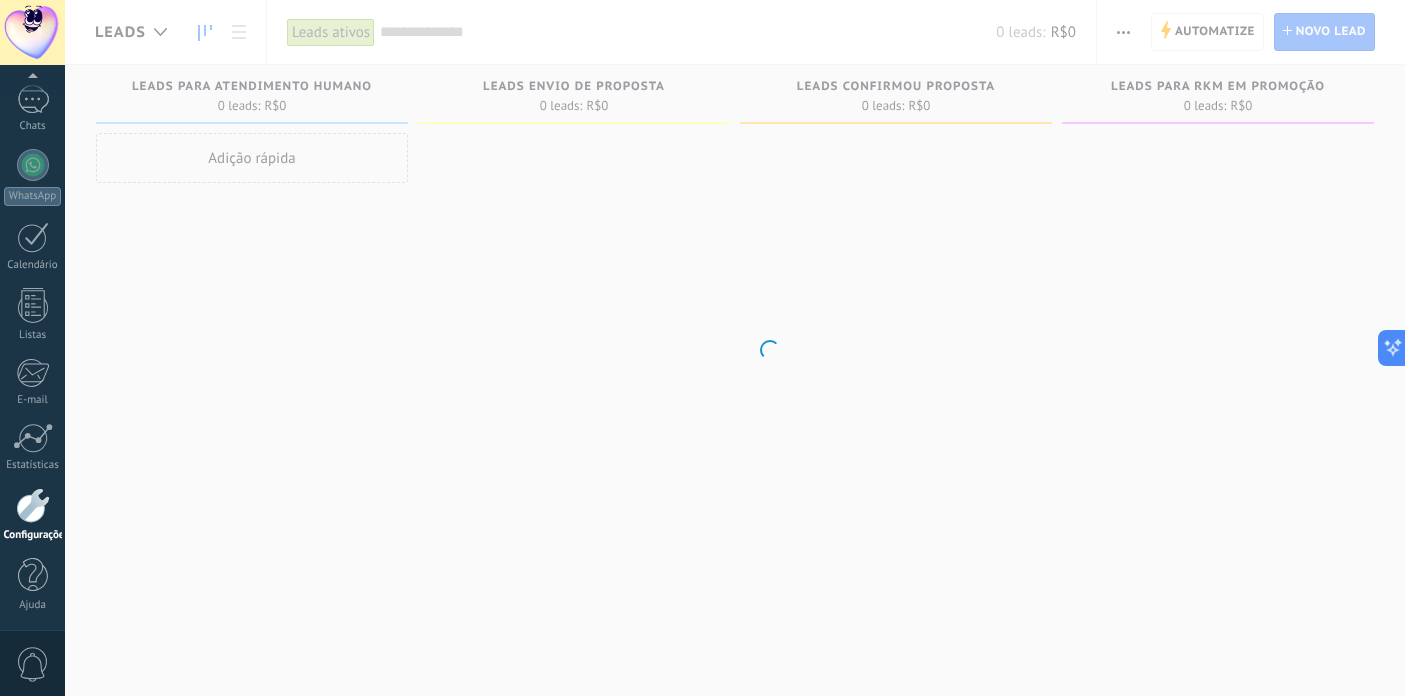 scroll, scrollTop: 136, scrollLeft: 0, axis: vertical 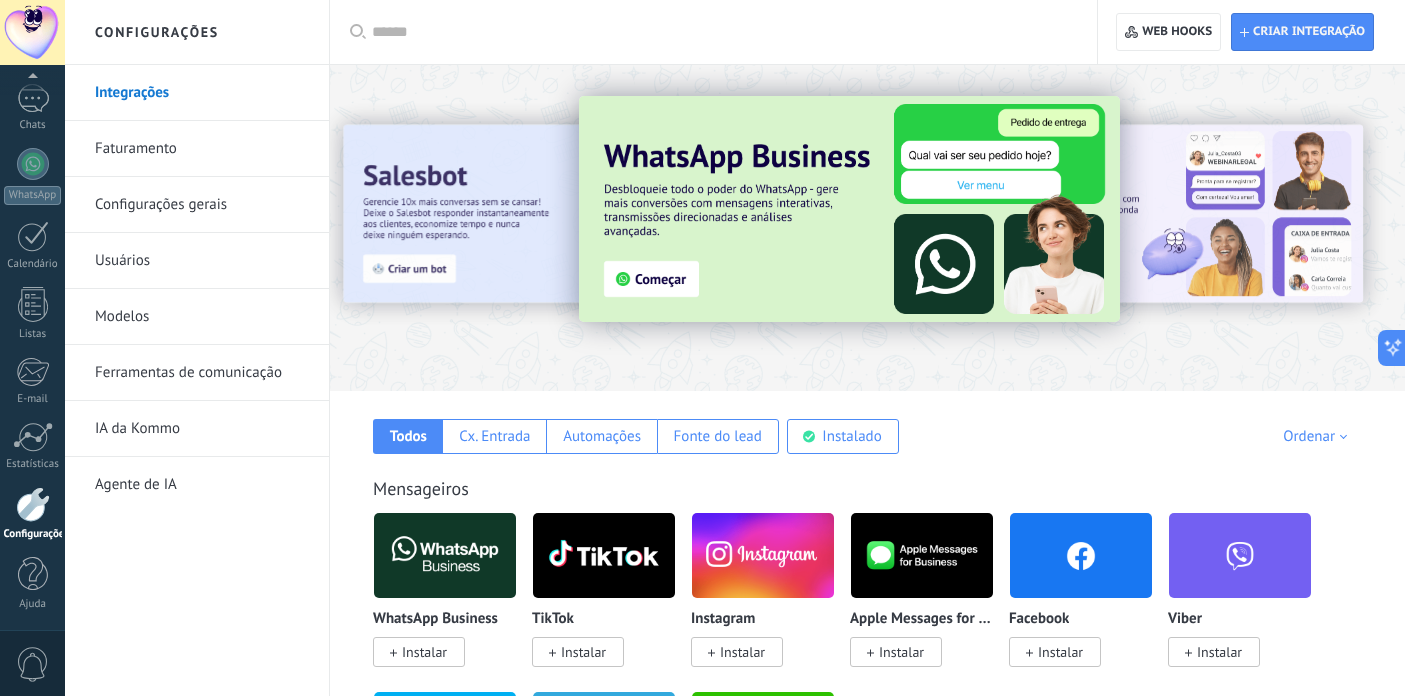 click at bounding box center (445, 555) 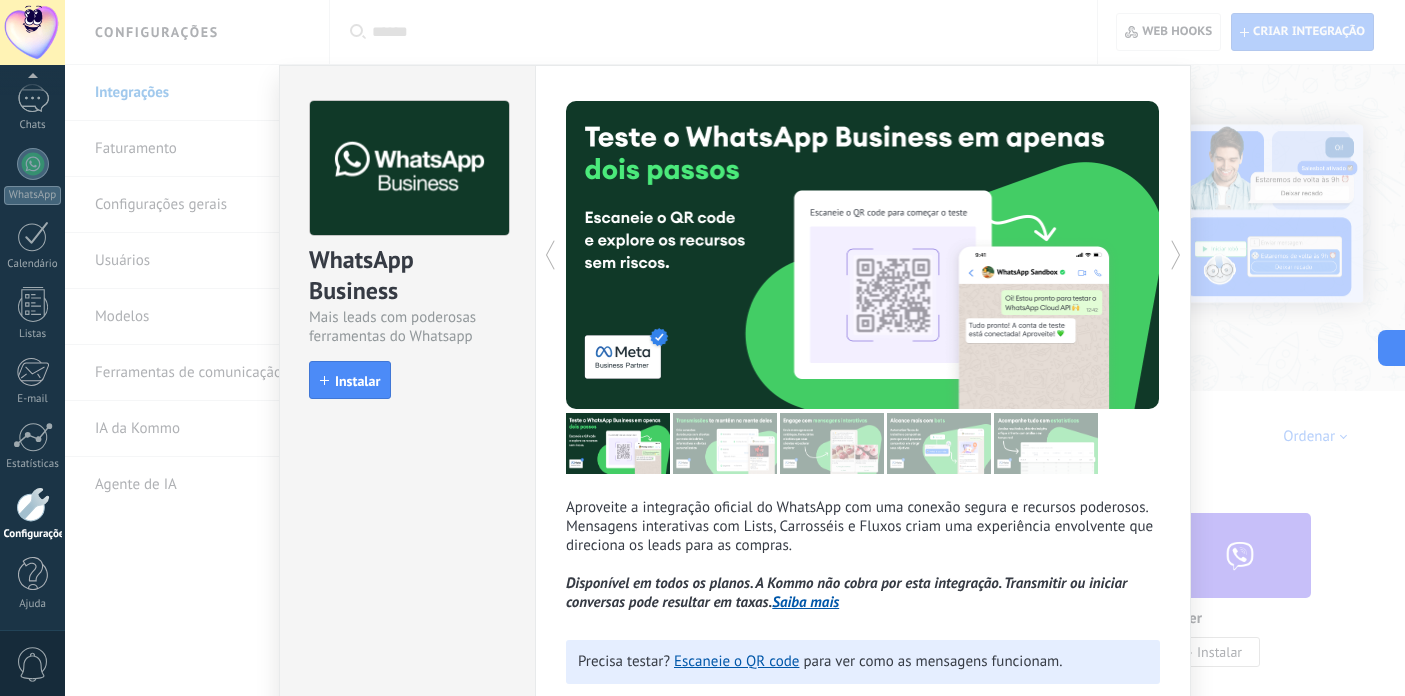 click on "Aproveite a integração oficial do WhatsApp com uma conexão segura e recursos poderosos. Mensagens interativas com Lists, Carrosséis e Fluxos criam uma experiência envolvente que direciona os leads para as compras.    Disponível em todos os planos. A Kommo não cobra por esta integração. Transmitir ou iniciar conversas pode resultar em taxas.  Saiba mais Mais Precisa testar?   Escaneie o QR code   para ver como as mensagens funcionam." at bounding box center (863, 403) 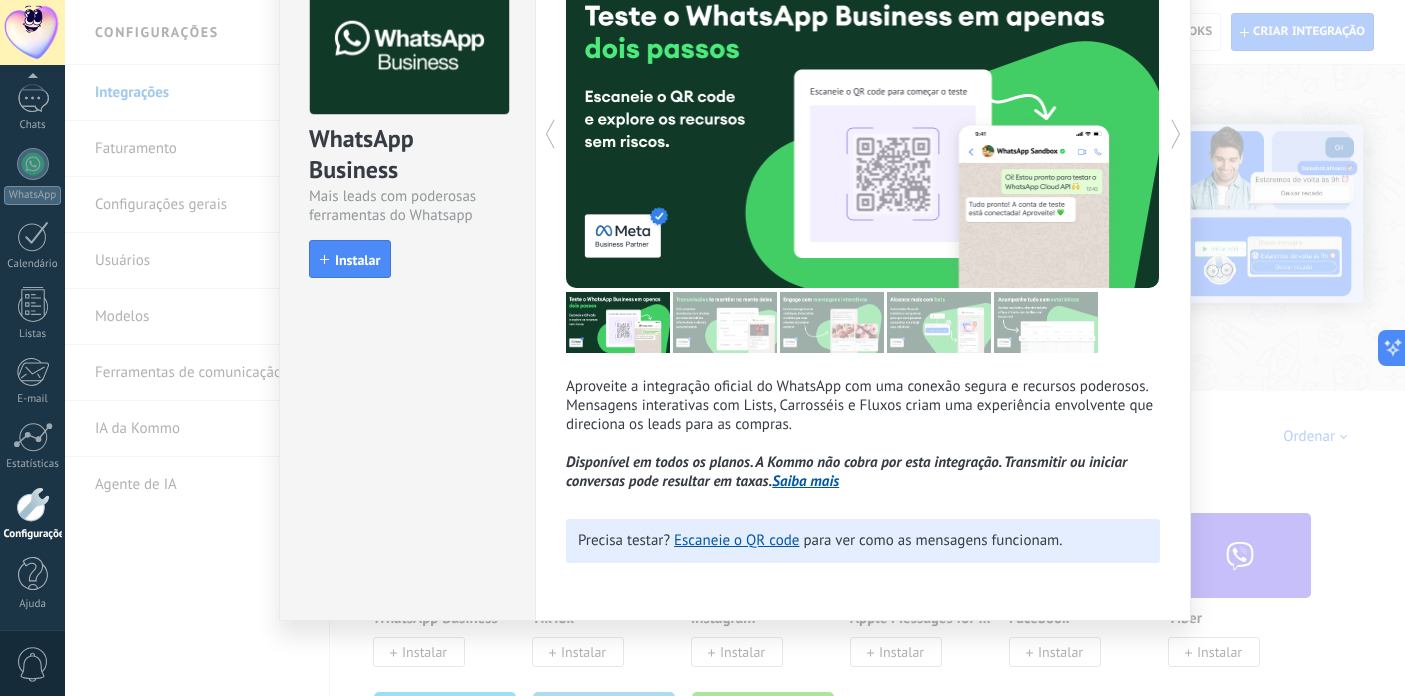 scroll, scrollTop: 0, scrollLeft: 0, axis: both 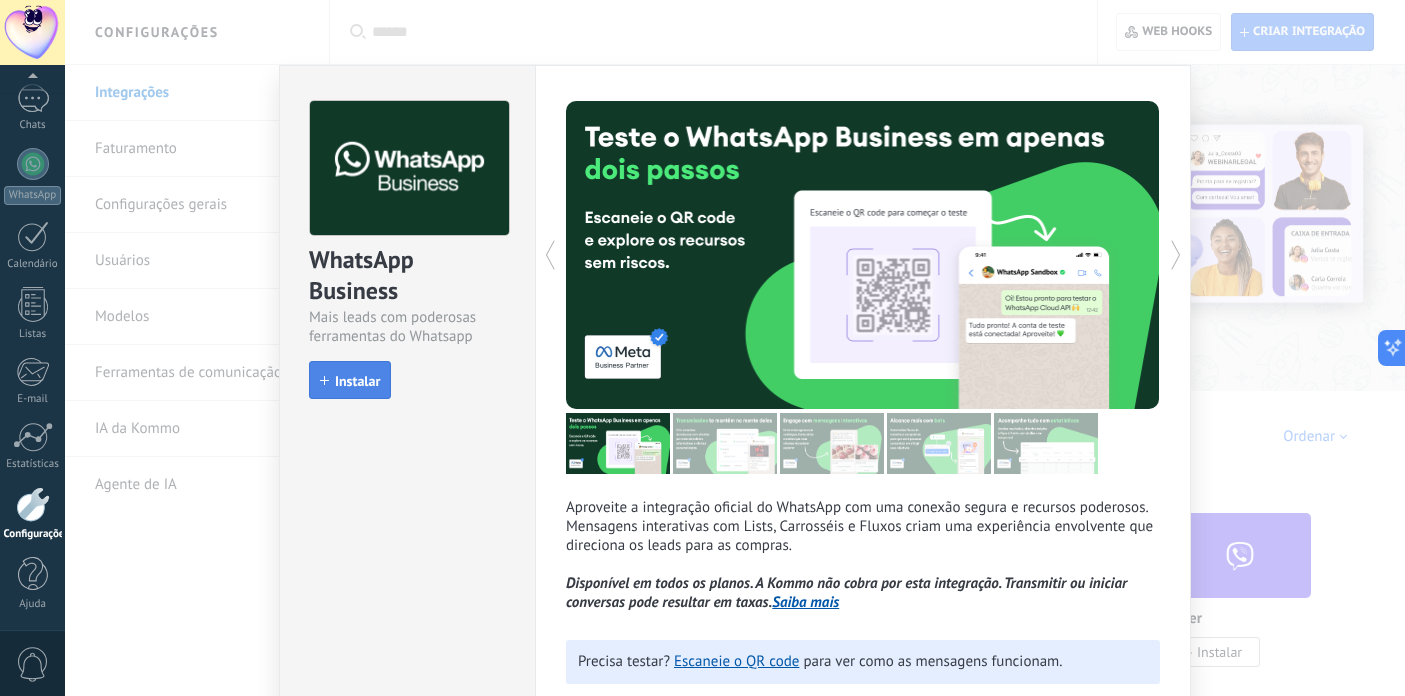 click on "Instalar" at bounding box center (350, 380) 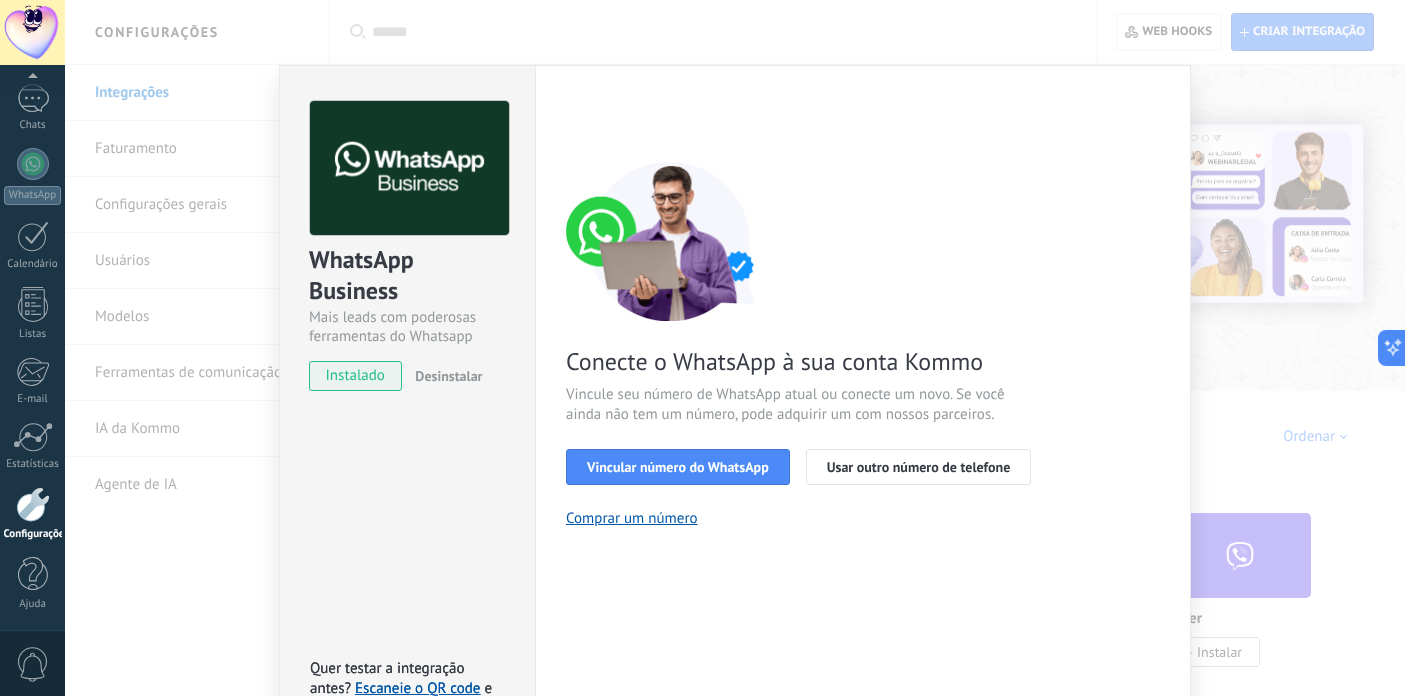 click on "Desinstalar" at bounding box center (448, 376) 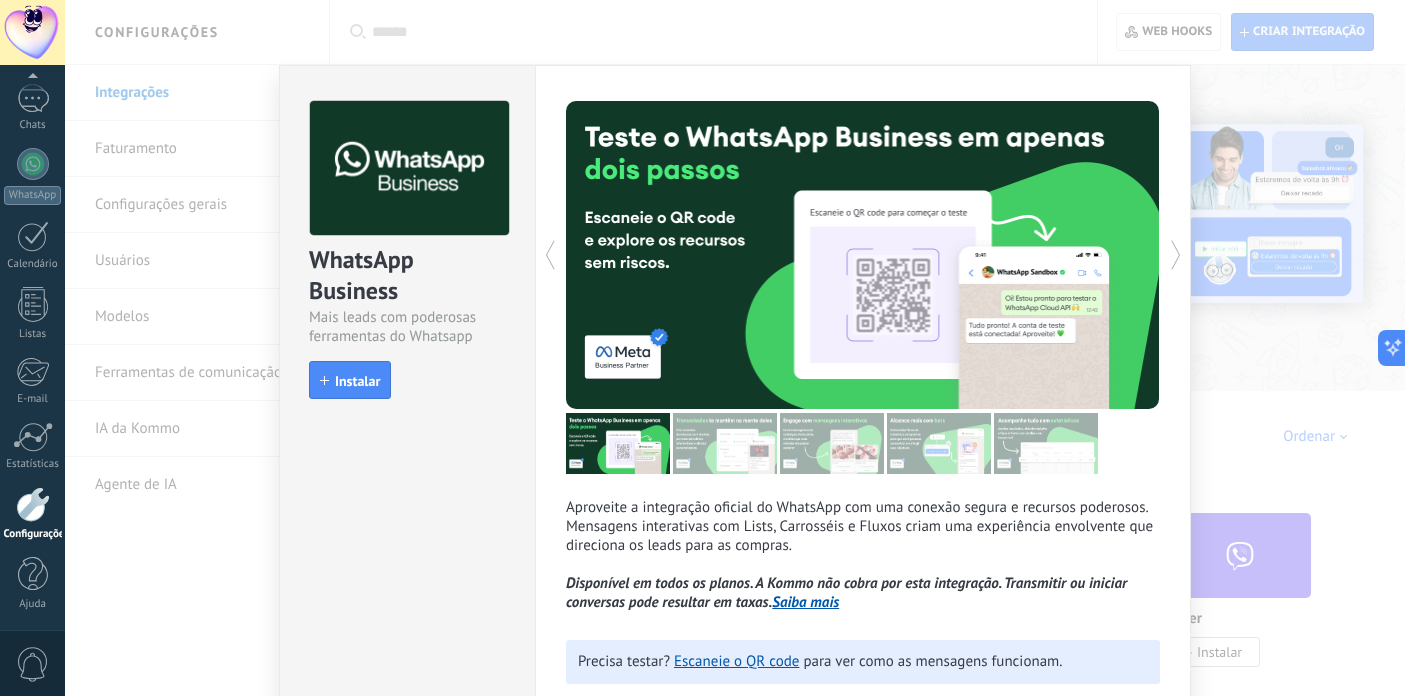 click on "WhatsApp Business Mais leads com poderosas ferramentas do Whatsapp install Instalar Aproveite a integração oficial do WhatsApp com uma conexão segura e recursos poderosos. Mensagens interativas com Lists, Carrosséis e Fluxos criam uma experiência envolvente que direciona os leads para as compras.    Disponível em todos os planos. A Kommo não cobra por esta integração. Transmitir ou iniciar conversas pode resultar em taxas.  Saiba mais Mais Precisa testar?   Escaneie o QR code   para ver como as mensagens funcionam." at bounding box center (735, 348) 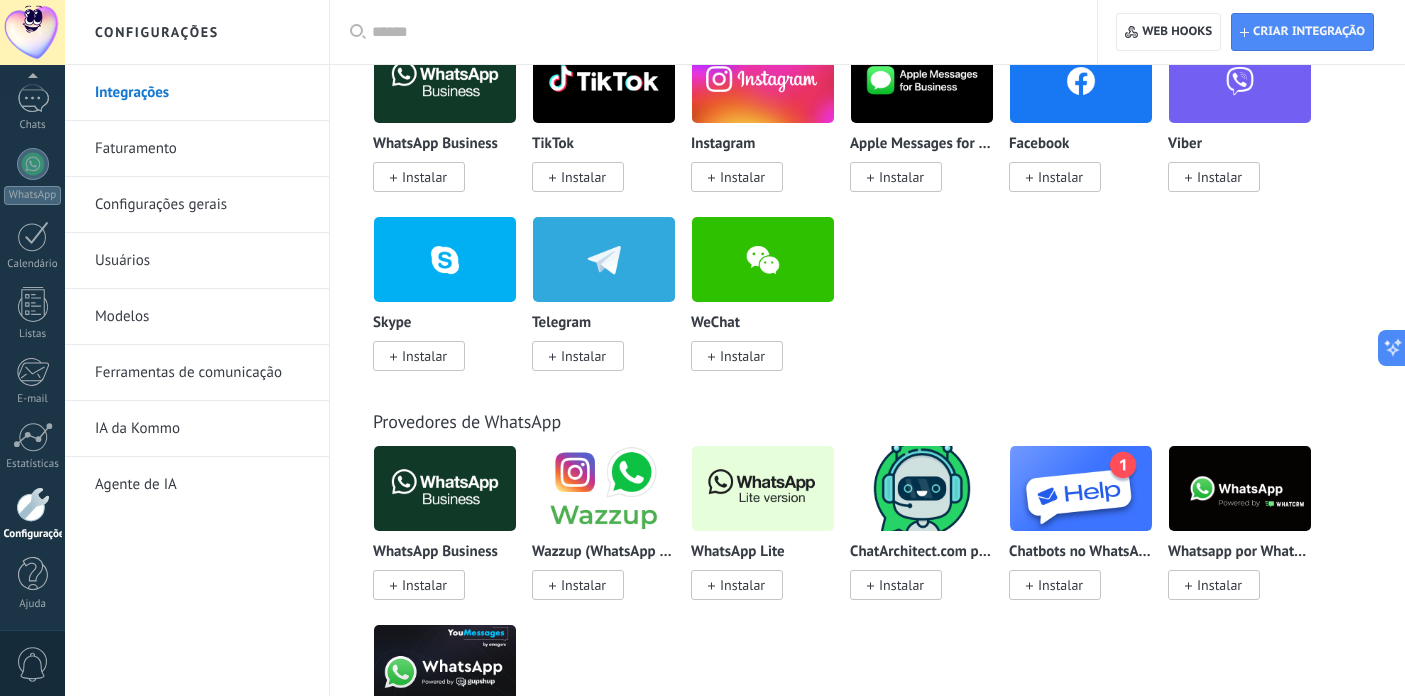 scroll, scrollTop: 487, scrollLeft: 0, axis: vertical 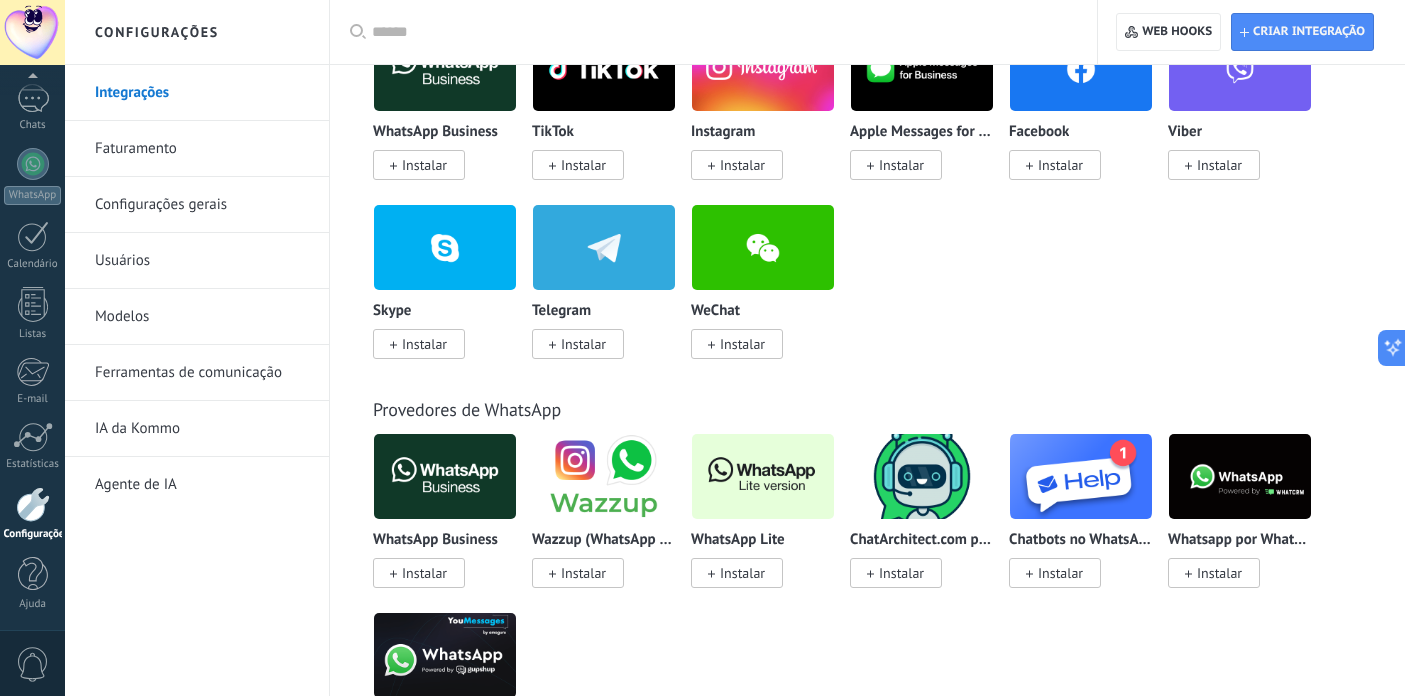 click on "Instalar" at bounding box center [742, 573] 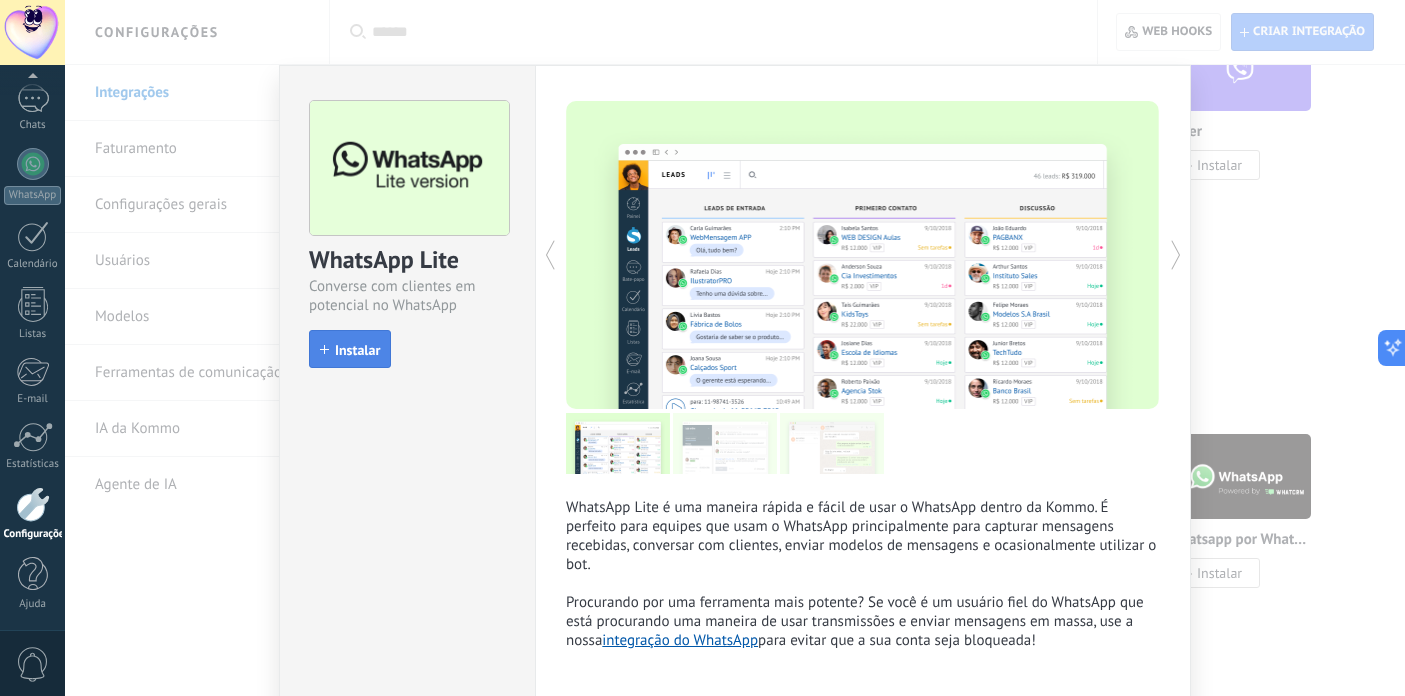 click on "Instalar" at bounding box center [350, 349] 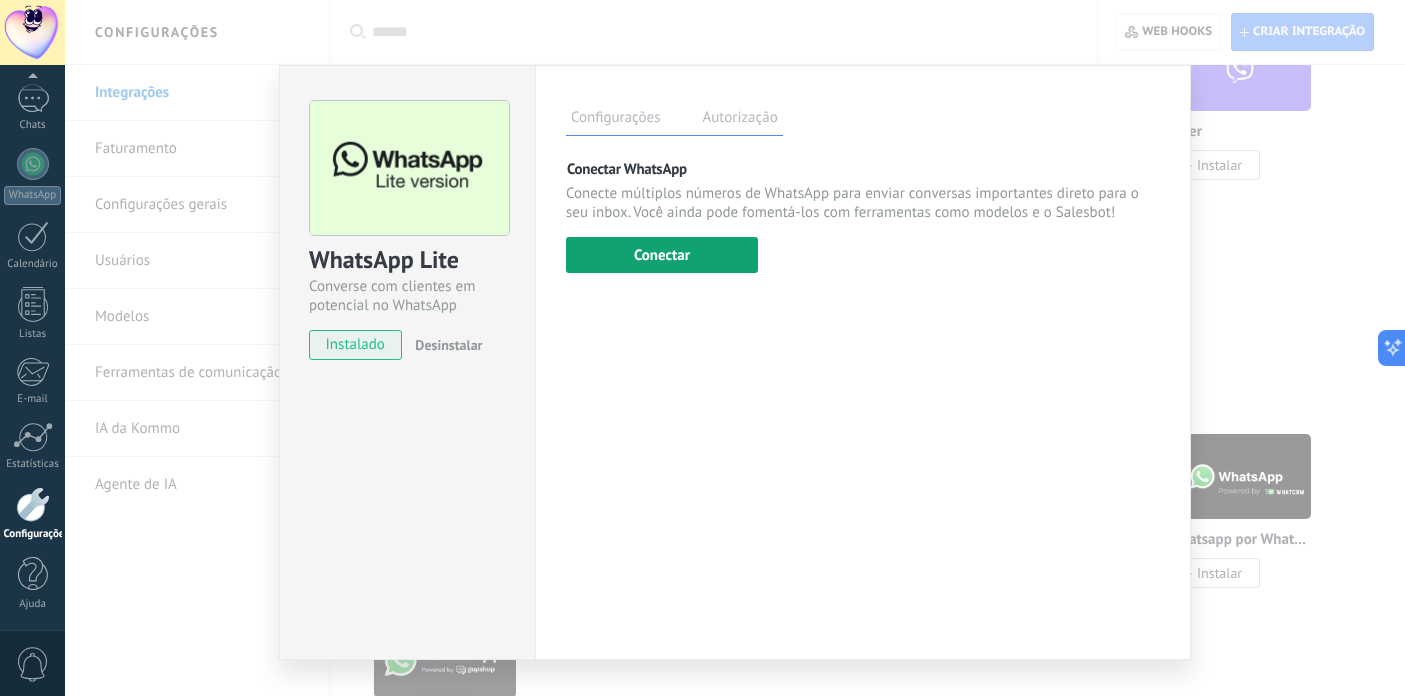click on "Conectar" at bounding box center (662, 255) 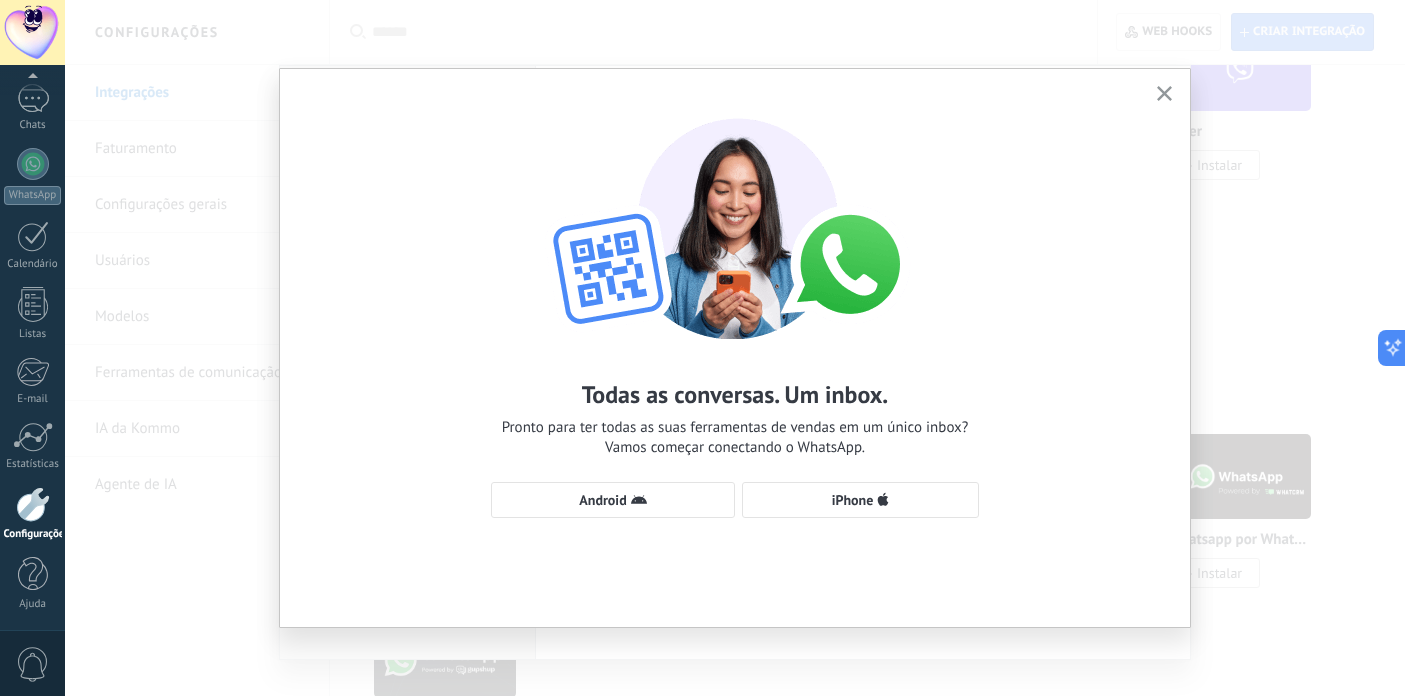click on "Pronto para ter todas as suas ferramentas de vendas em um único inbox?   Vamos começar conectando o WhatsApp." at bounding box center (735, 438) 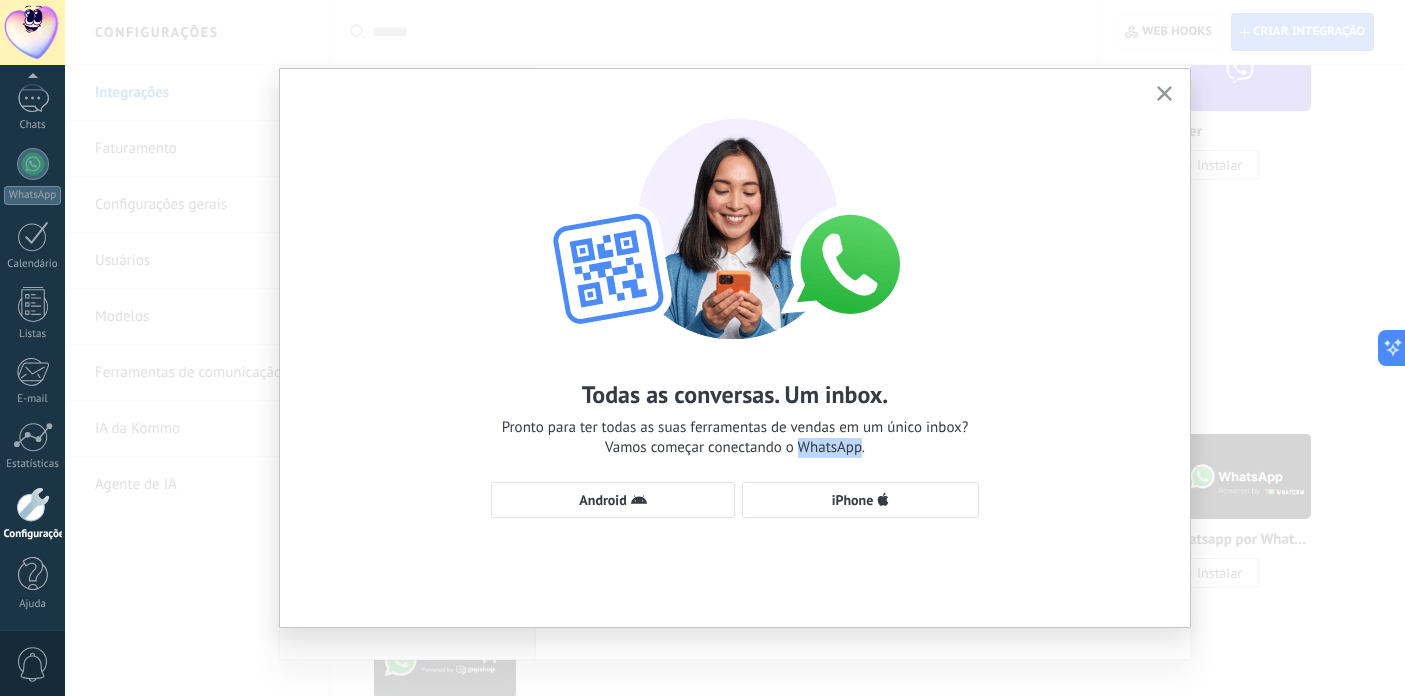 click on "Pronto para ter todas as suas ferramentas de vendas em um único inbox?   Vamos começar conectando o WhatsApp." at bounding box center [735, 438] 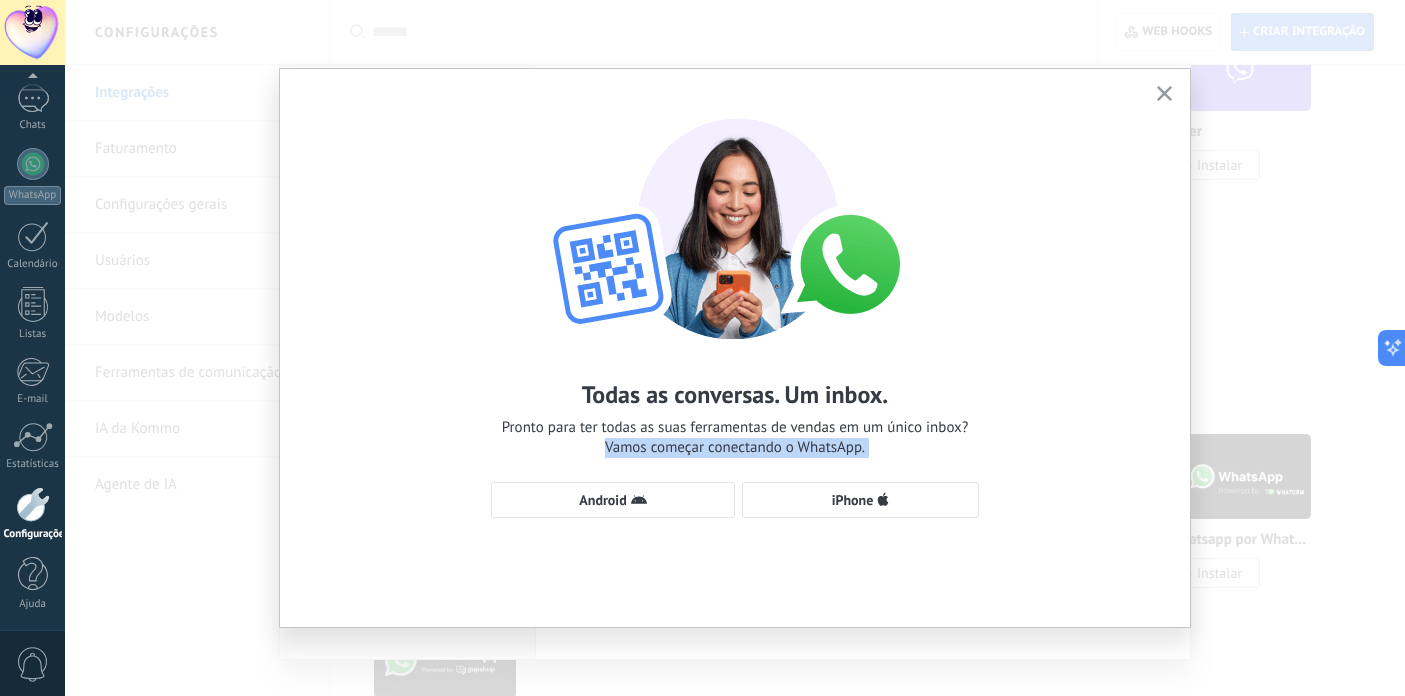 click on "Pronto para ter todas as suas ferramentas de vendas em um único inbox?   Vamos começar conectando o WhatsApp." at bounding box center (735, 438) 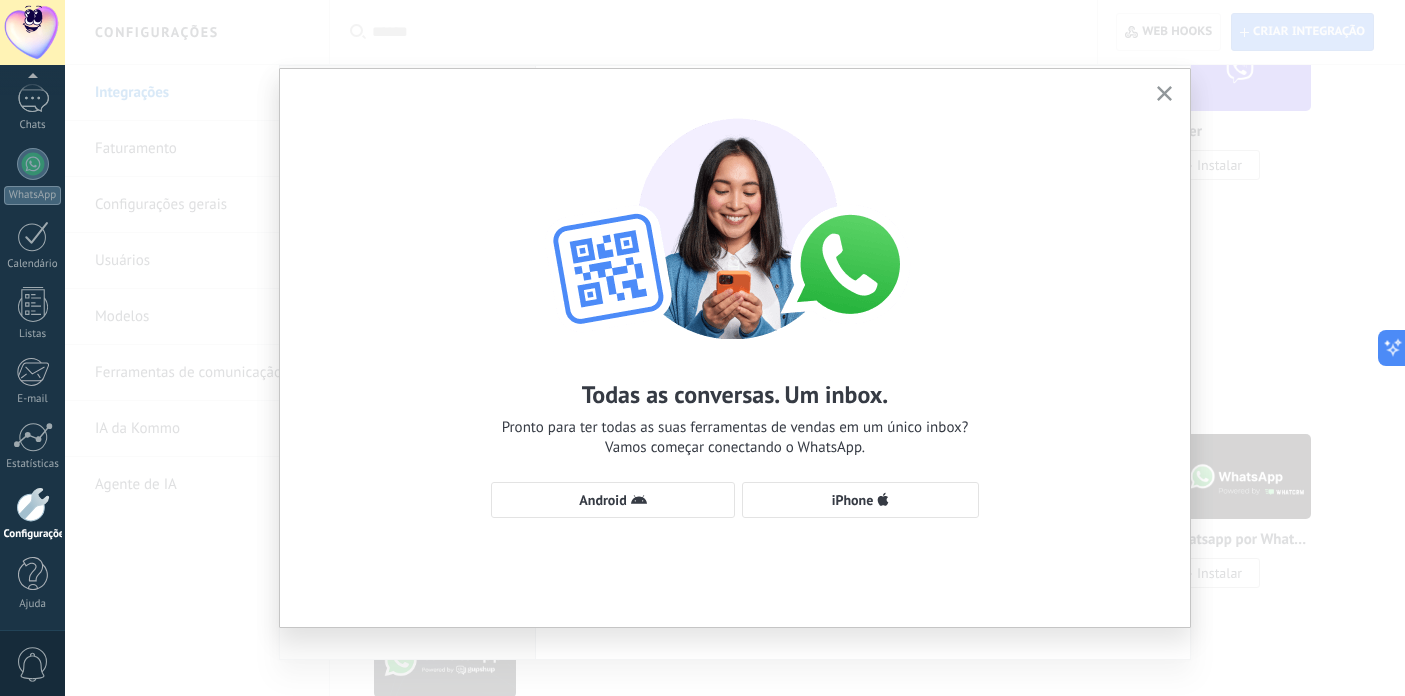click on "Pronto para ter todas as suas ferramentas de vendas em um único inbox?   Vamos começar conectando o WhatsApp." at bounding box center (735, 438) 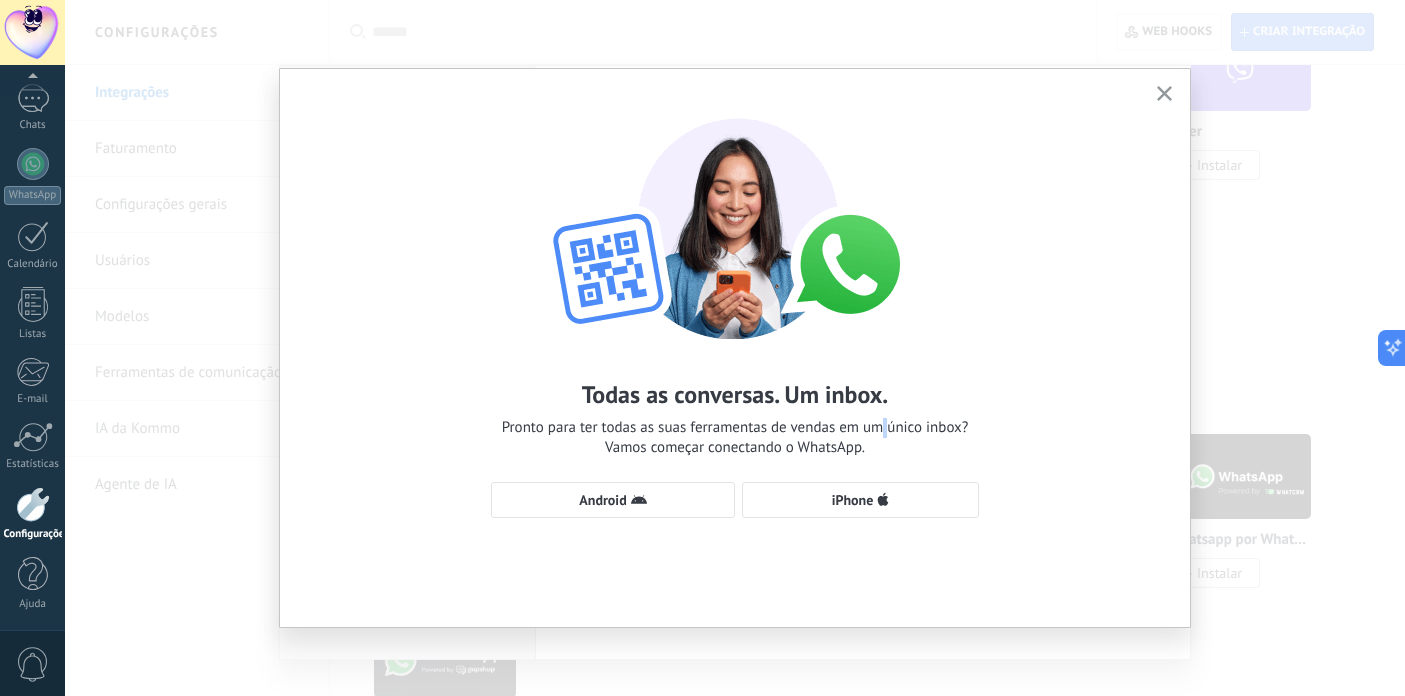 click on "Pronto para ter todas as suas ferramentas de vendas em um único inbox?   Vamos começar conectando o WhatsApp." at bounding box center [735, 438] 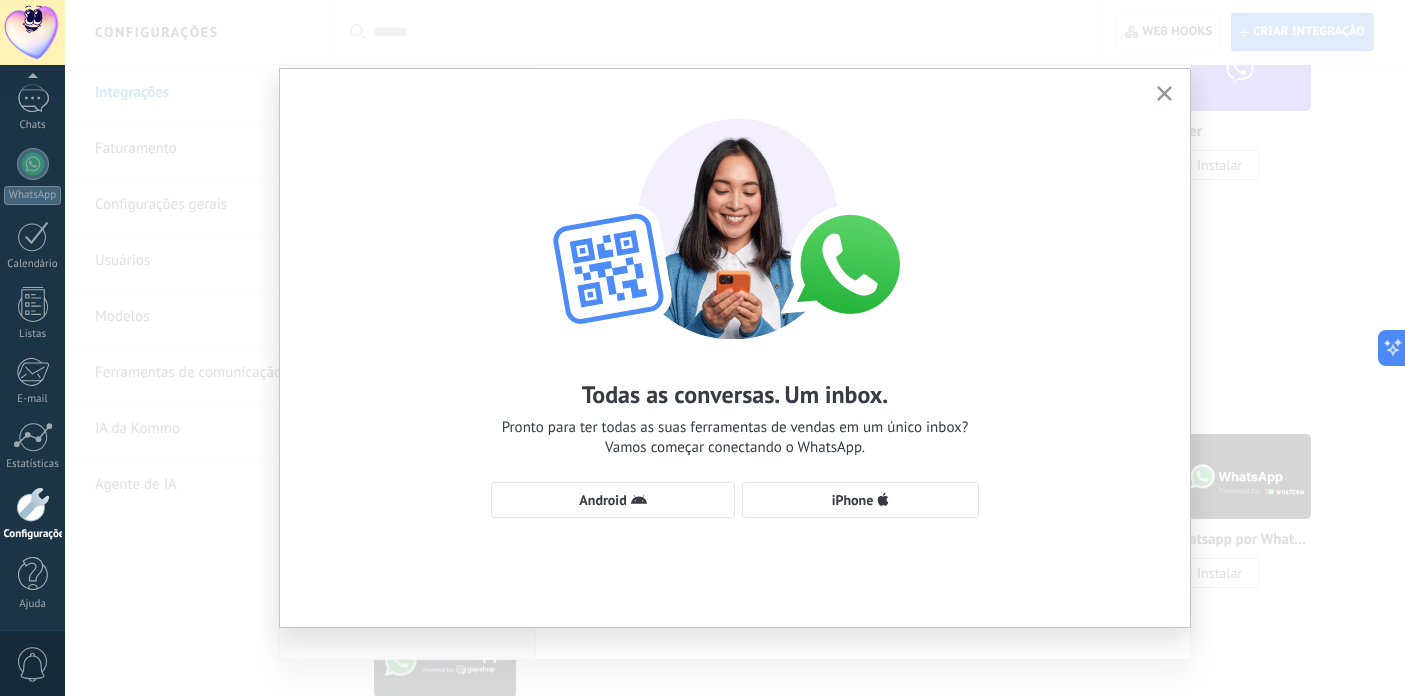 click on "Todas as conversas. Um inbox. Pronto para ter todas as suas ferramentas de vendas em um único inbox?   Vamos começar conectando o WhatsApp. Android iPhone" at bounding box center [735, 308] 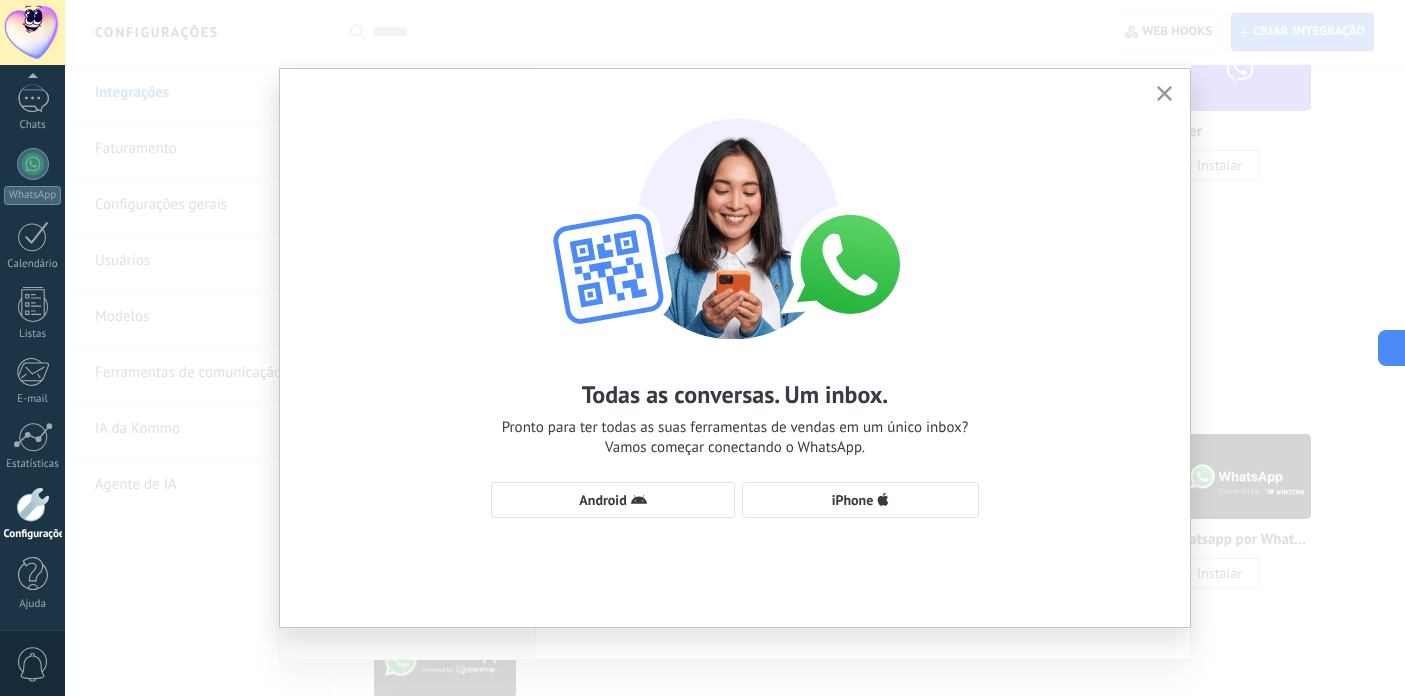 click on "Todas as conversas. Um inbox." at bounding box center (735, 394) 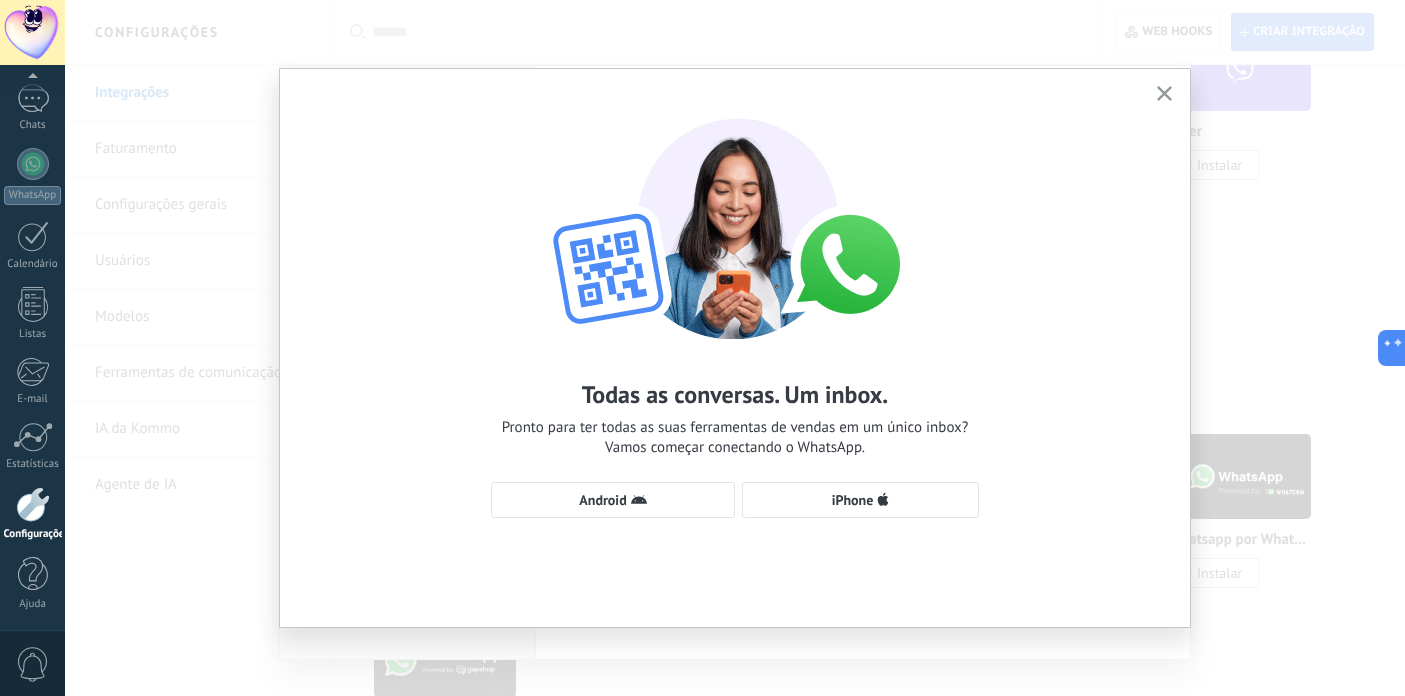 click on "Todas as conversas. Um inbox." at bounding box center [735, 394] 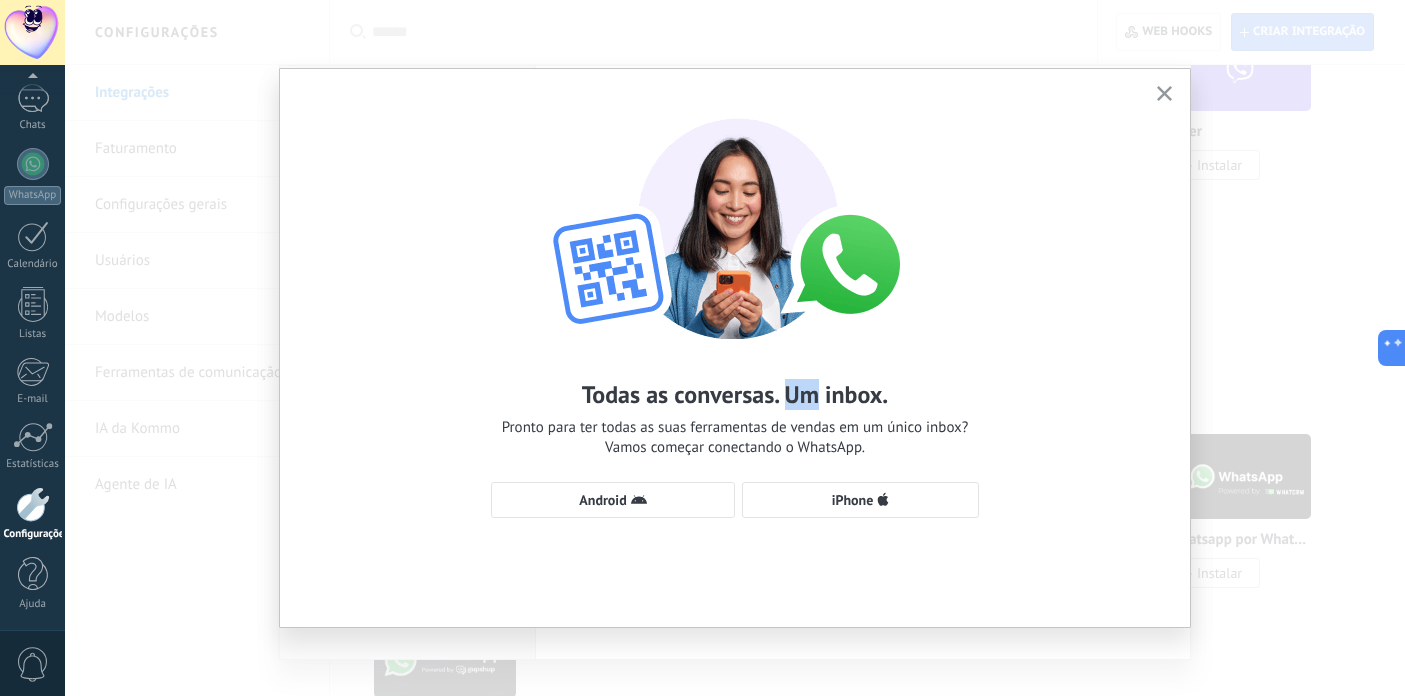 click on "Todas as conversas. Um inbox." at bounding box center [735, 394] 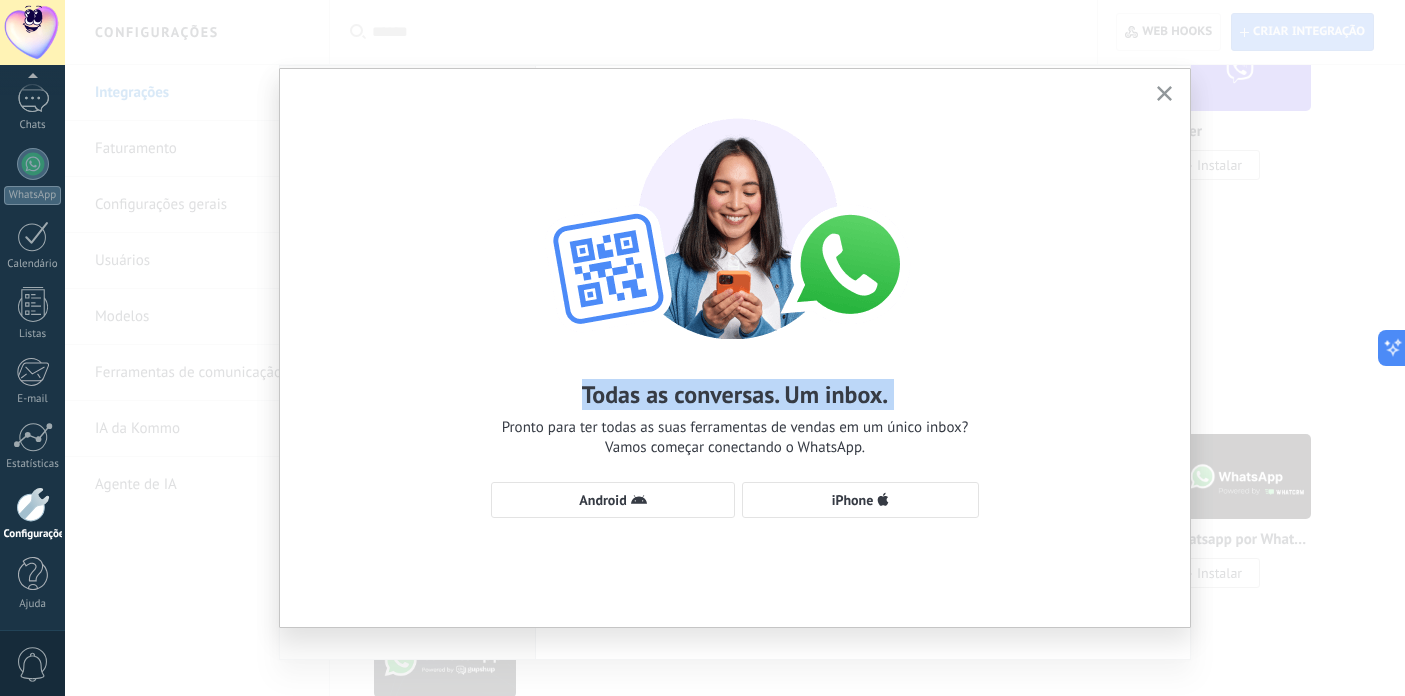 click on "Todas as conversas. Um inbox. Pronto para ter todas as suas ferramentas de vendas em um único inbox?   Vamos começar conectando o WhatsApp. Android iPhone" at bounding box center (735, 308) 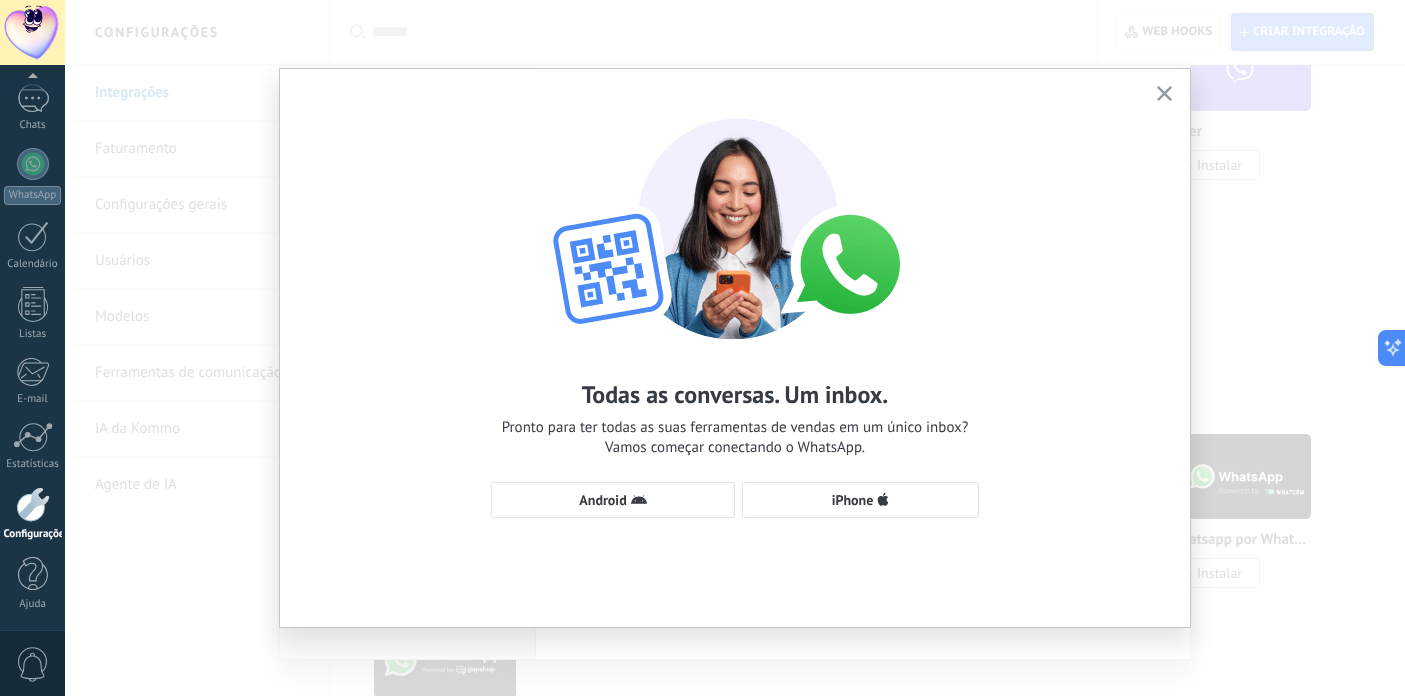 click on "Todas as conversas. Um inbox. Pronto para ter todas as suas ferramentas de vendas em um único inbox?   Vamos começar conectando o WhatsApp. Android iPhone" at bounding box center (735, 308) 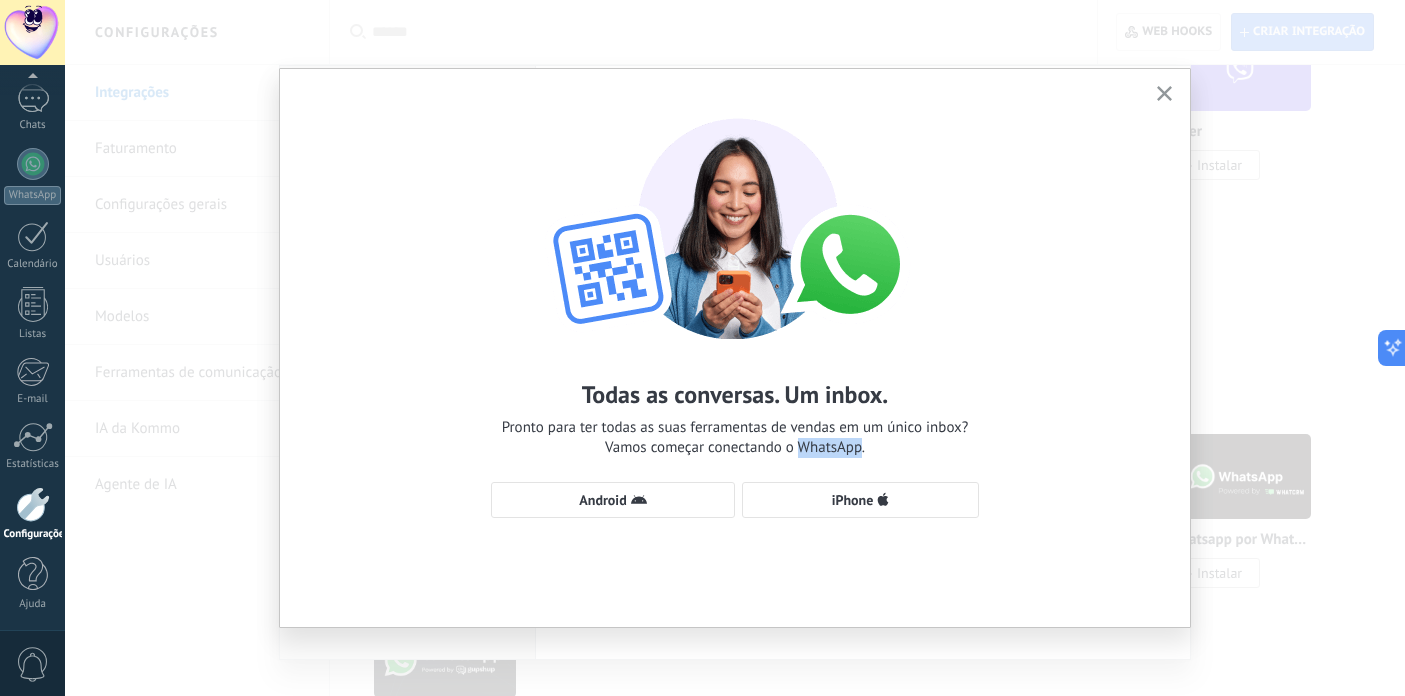 click on "Pronto para ter todas as suas ferramentas de vendas em um único inbox?   Vamos começar conectando o WhatsApp." at bounding box center (735, 438) 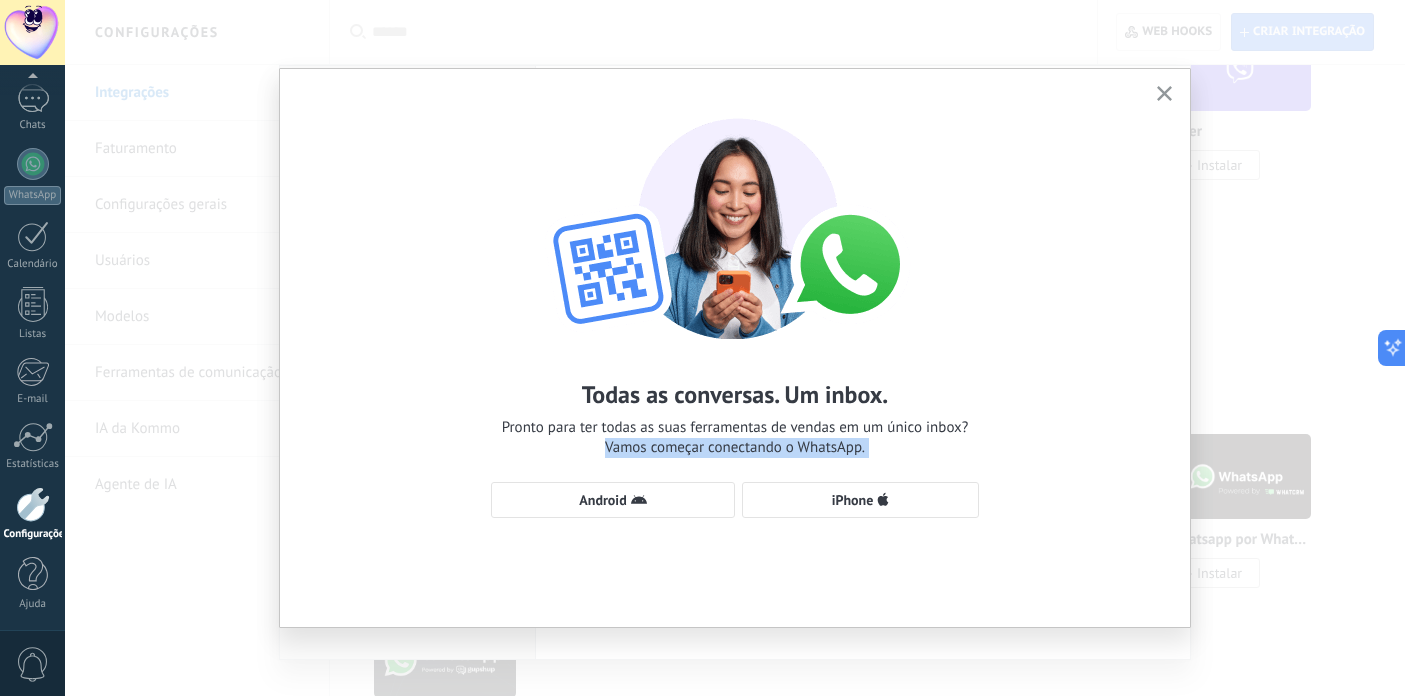 click on "Pronto para ter todas as suas ferramentas de vendas em um único inbox?   Vamos começar conectando o WhatsApp." at bounding box center [735, 438] 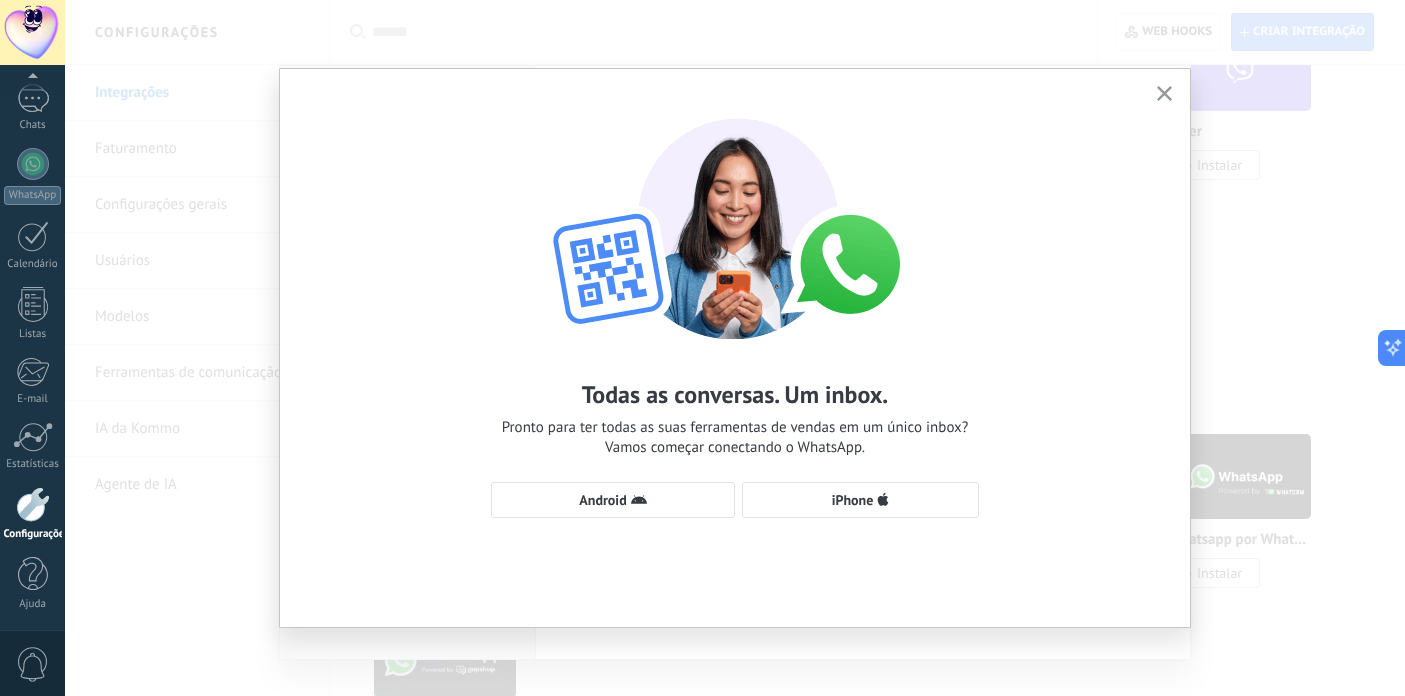 click on "Todas as conversas. Um inbox." at bounding box center (735, 394) 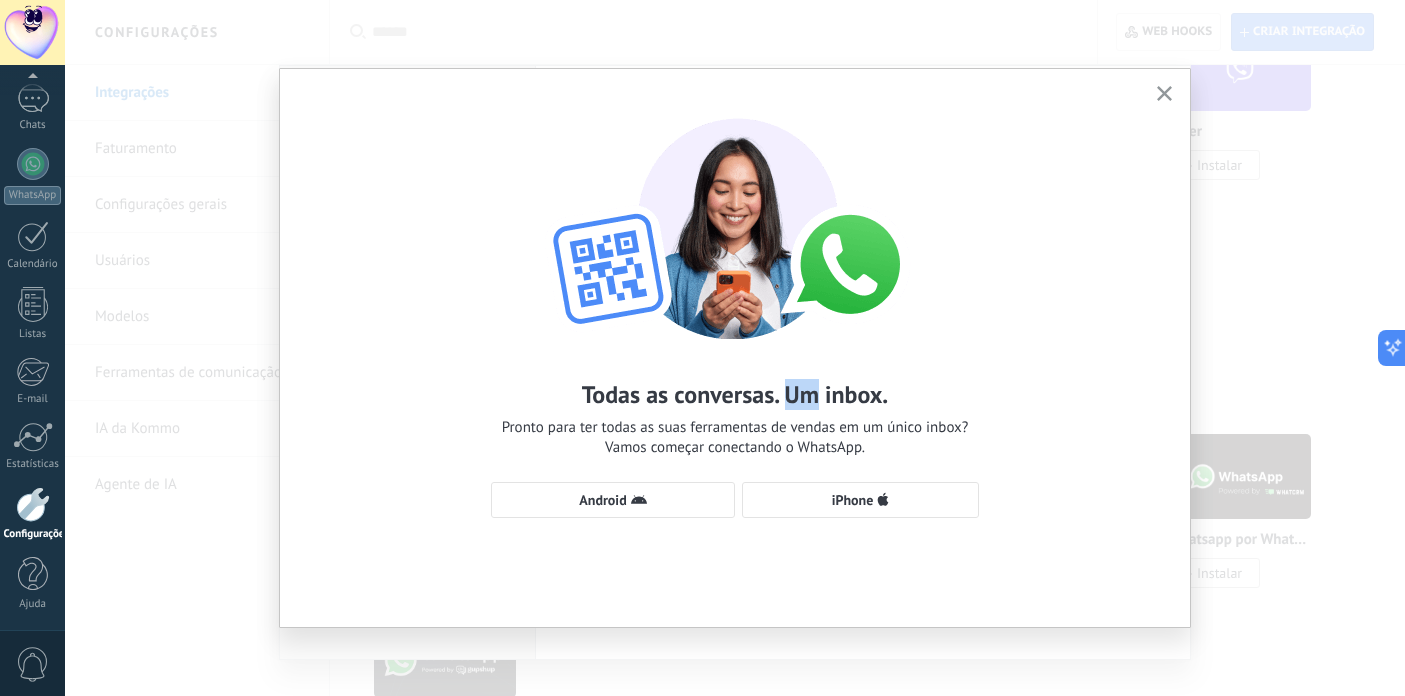 click on "Todas as conversas. Um inbox. Pronto para ter todas as suas ferramentas de vendas em um único inbox?   Vamos começar conectando o WhatsApp. Android iPhone" at bounding box center [735, 308] 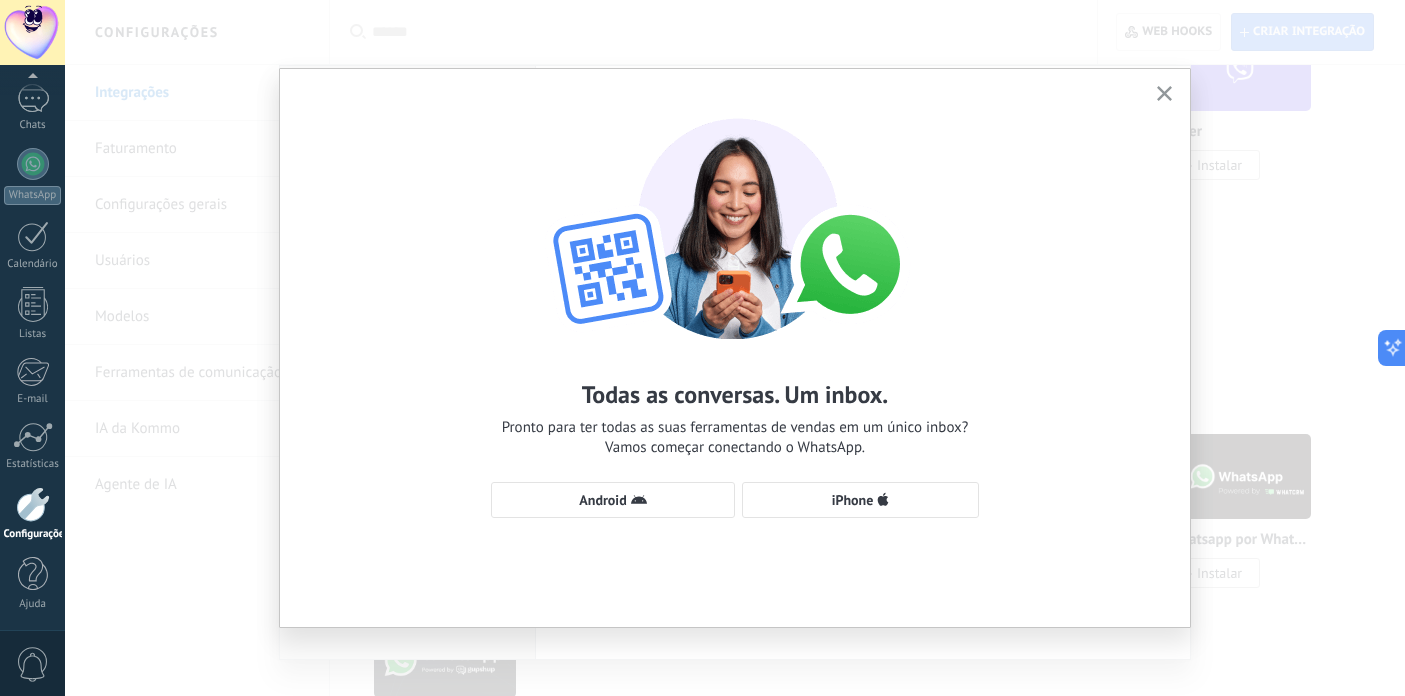 click on "Todas as conversas. Um inbox. Pronto para ter todas as suas ferramentas de vendas em um único inbox?   Vamos começar conectando o WhatsApp. Android iPhone" at bounding box center [735, 308] 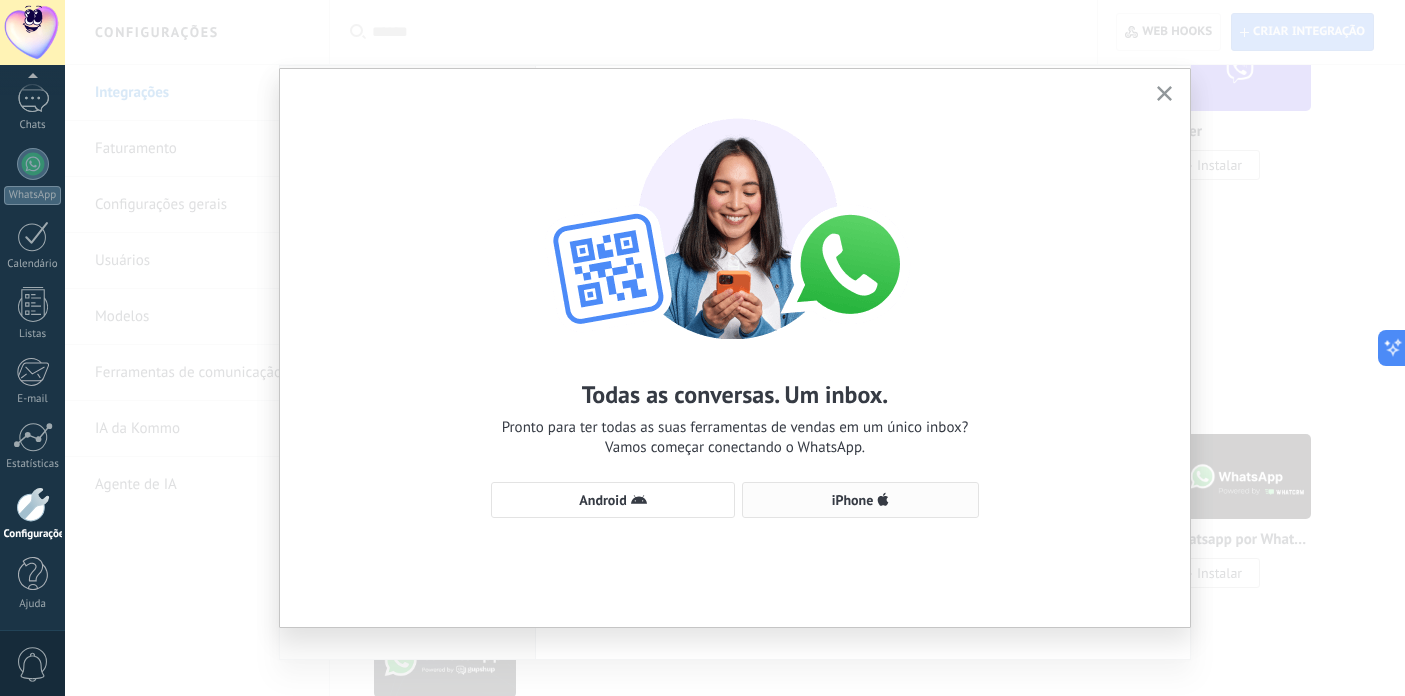 click on "iPhone" at bounding box center [853, 500] 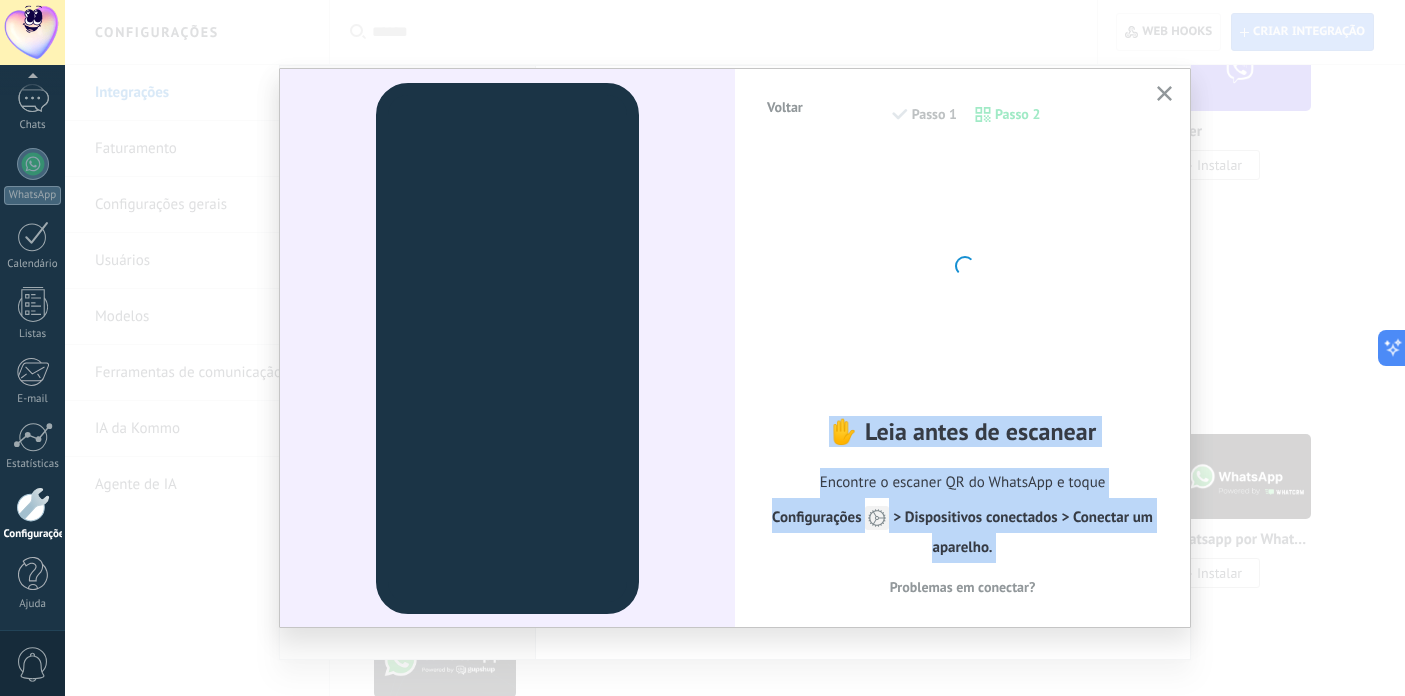click on "✋ Leia antes de escanear Encontre o escaner QR do WhatsApp e toque   Configurações     > Dispositivos conectados > Conectar um aparelho. Problemas em conectar?" at bounding box center [962, 373] 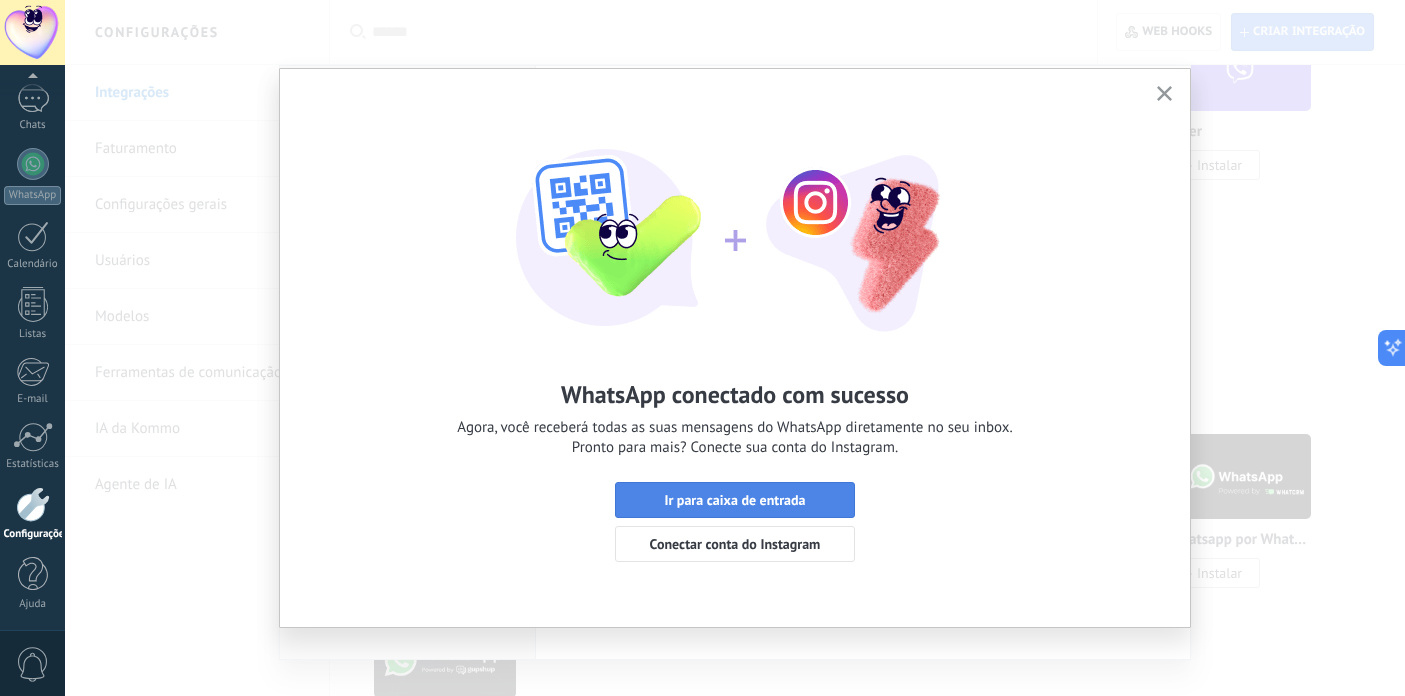 click on "Ir para caixa de entrada" at bounding box center [735, 500] 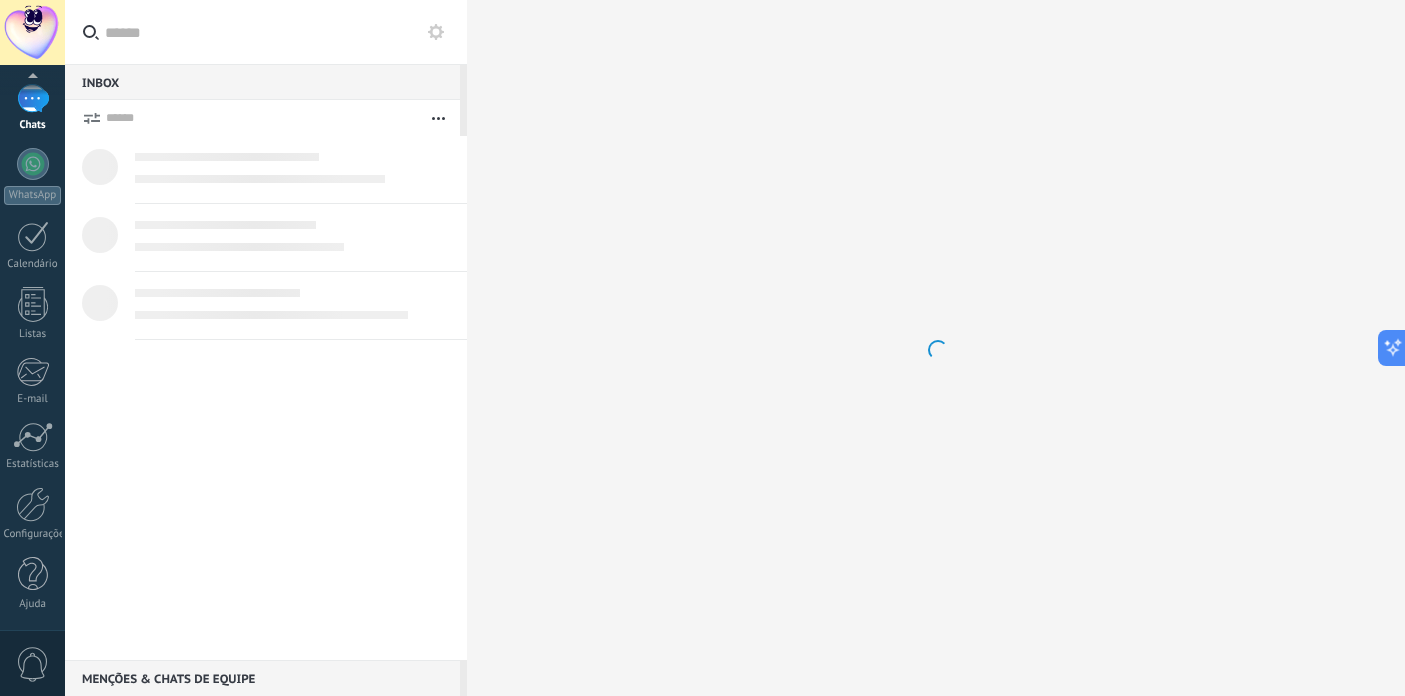 scroll, scrollTop: 0, scrollLeft: 0, axis: both 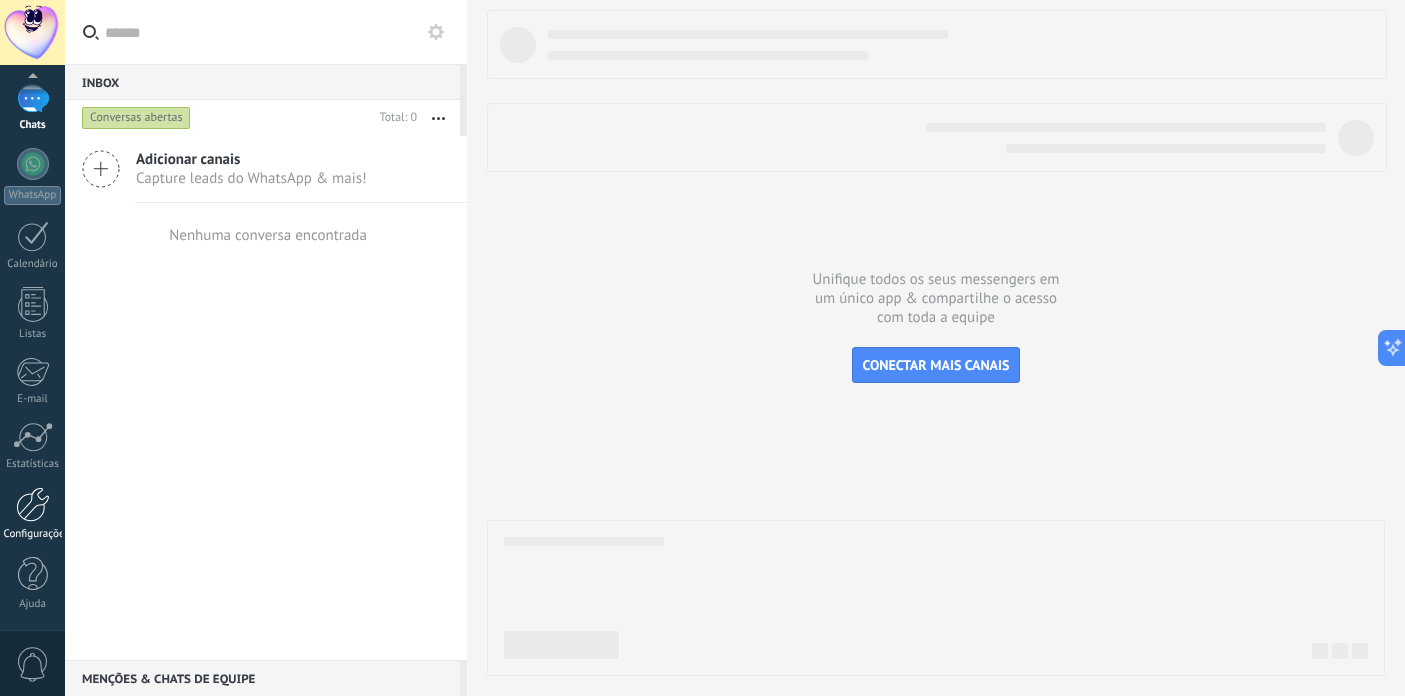 click at bounding box center [33, 504] 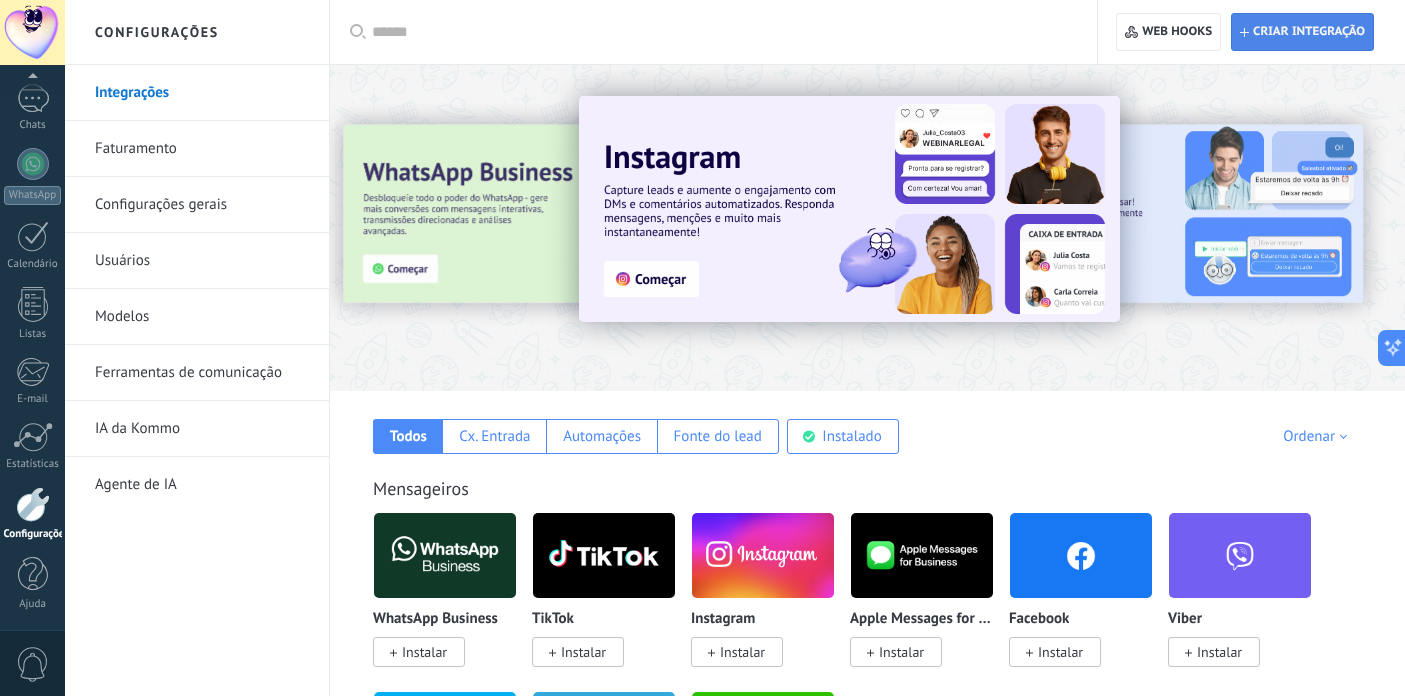 click on "Criar integração" at bounding box center [1309, 32] 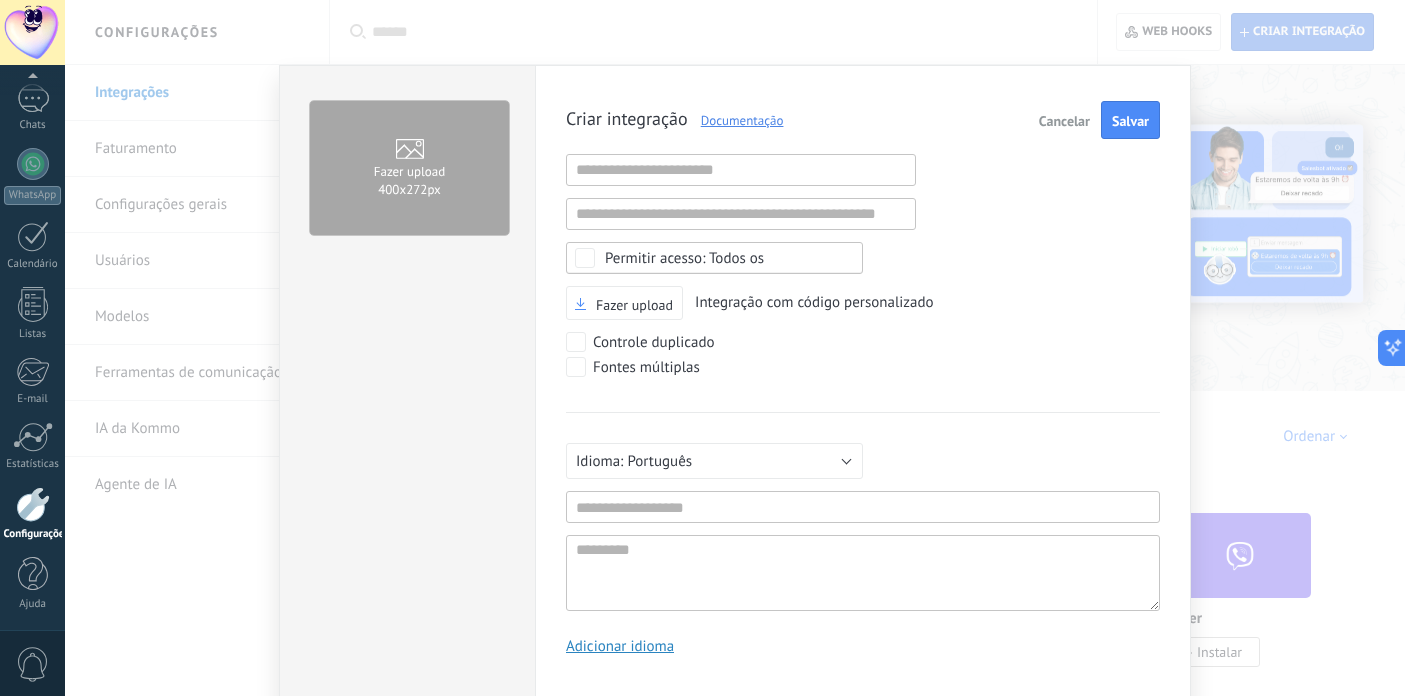 scroll, scrollTop: 19, scrollLeft: 0, axis: vertical 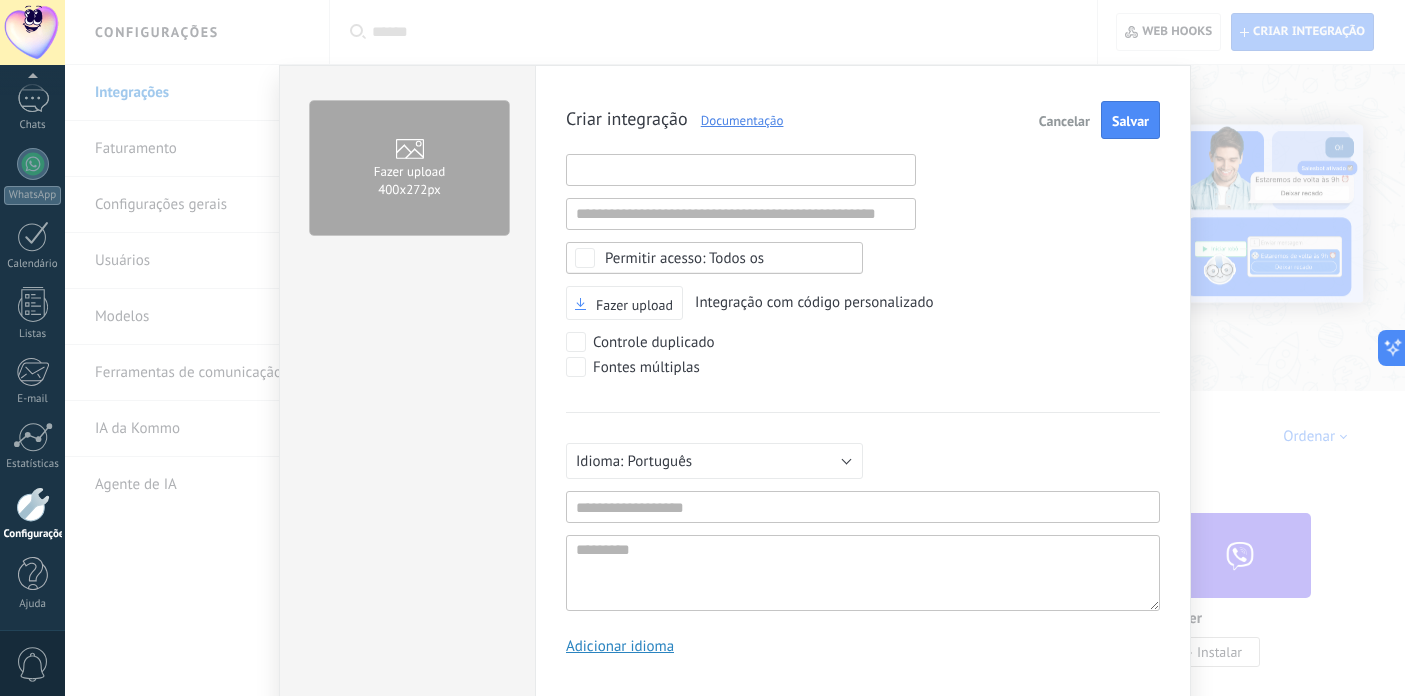 click at bounding box center (741, 170) 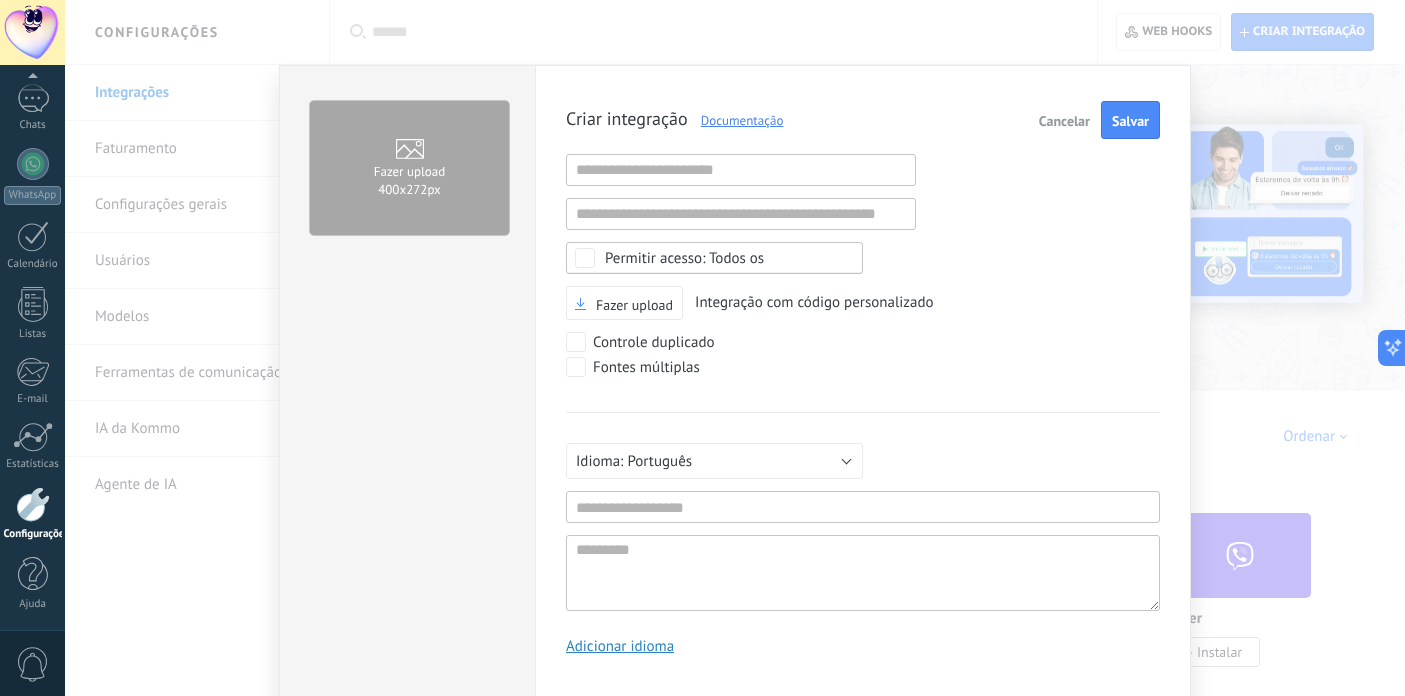 click on "Criar integração Documentação Cancelar Salvar URL inválida URL inválida Selecionar tudo Acesso aos dados da conta Centro de Notificação Acesso aos arquivos Excluindo arquivos Todos os Fazer upload Integração com código personalizado Controle duplicado Fontes múltiplas Русский English Español Português Indonesia Türkçe Português Pelo menos 3 caracteres No mínimo 5 caractéres Adicionar idioma" at bounding box center [863, 385] 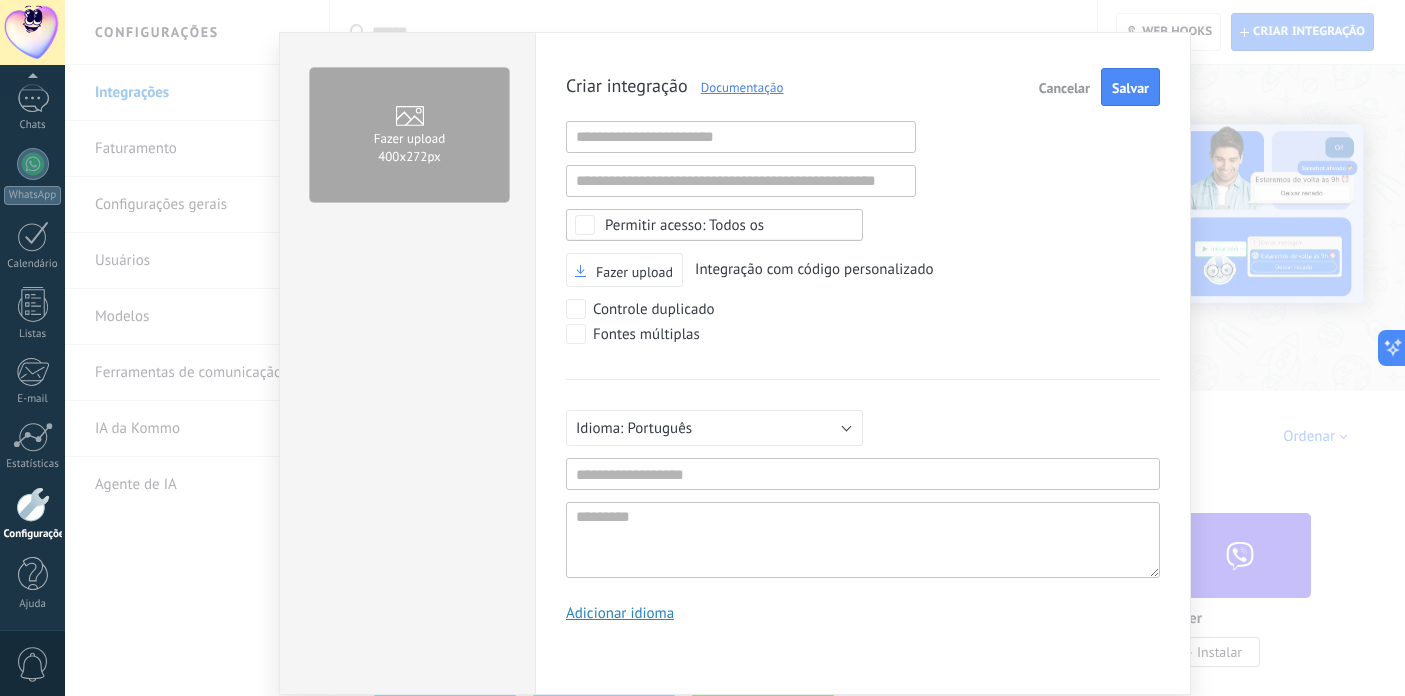 scroll, scrollTop: 42, scrollLeft: 0, axis: vertical 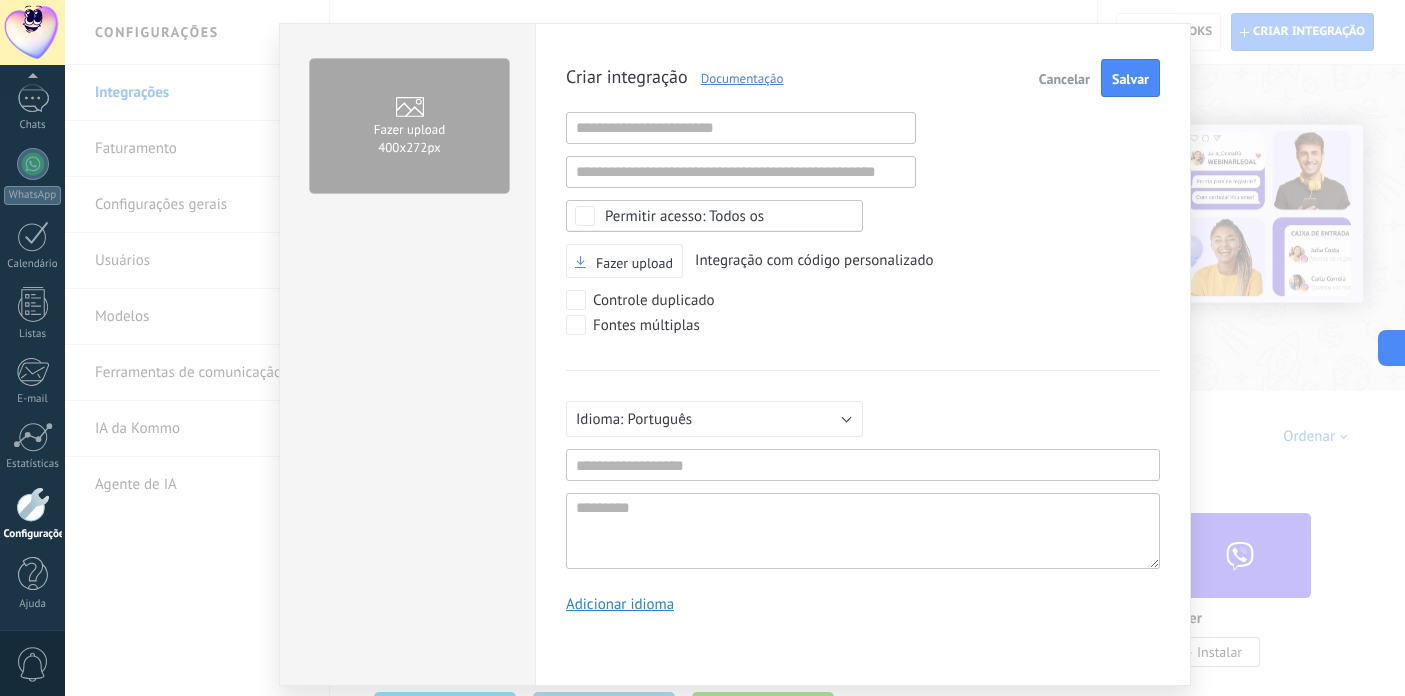 click on "Cancelar" at bounding box center (1064, 78) 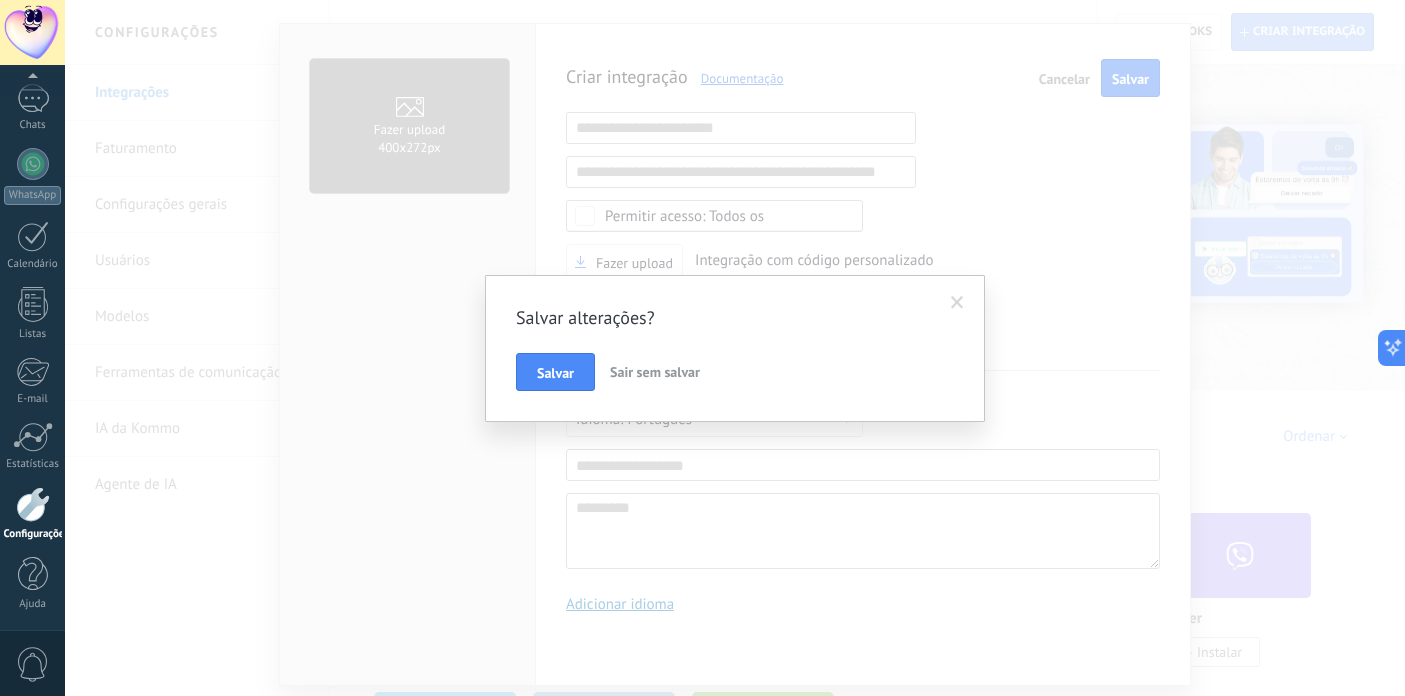 click on "Sair sem salvar" at bounding box center [655, 372] 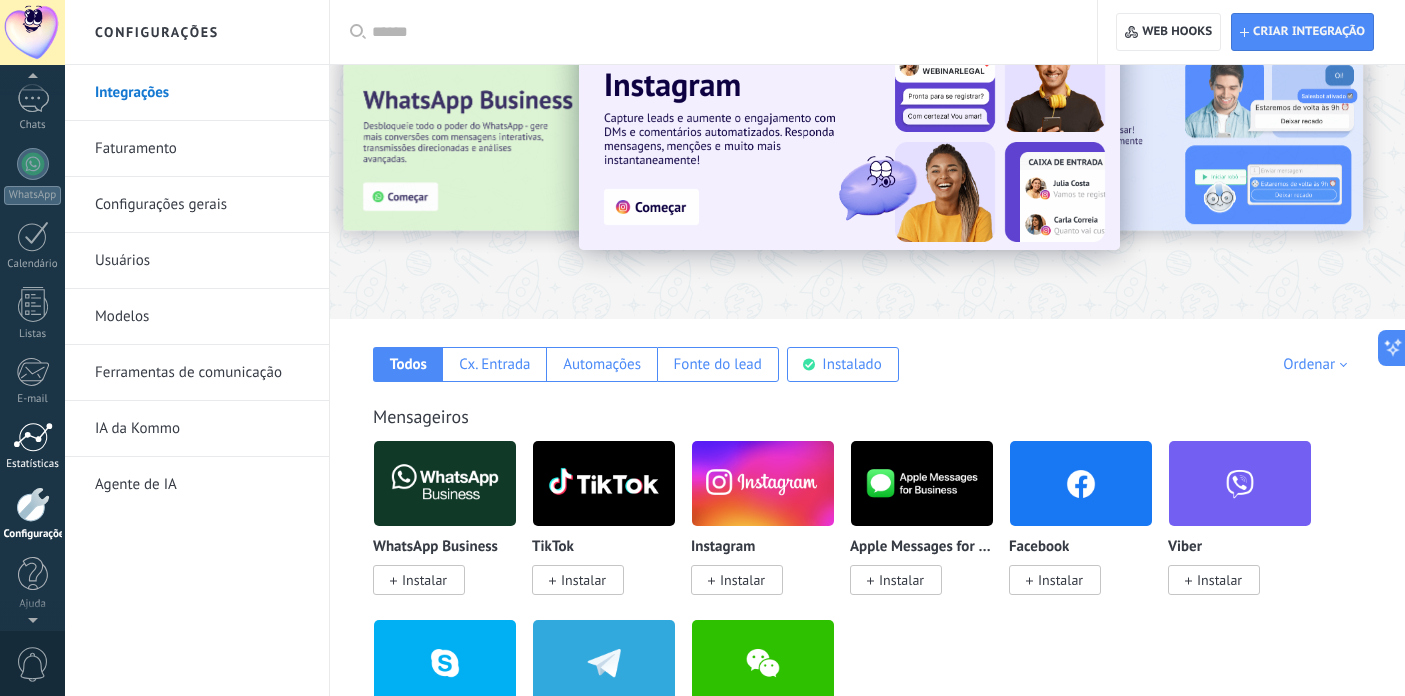 scroll, scrollTop: 0, scrollLeft: 0, axis: both 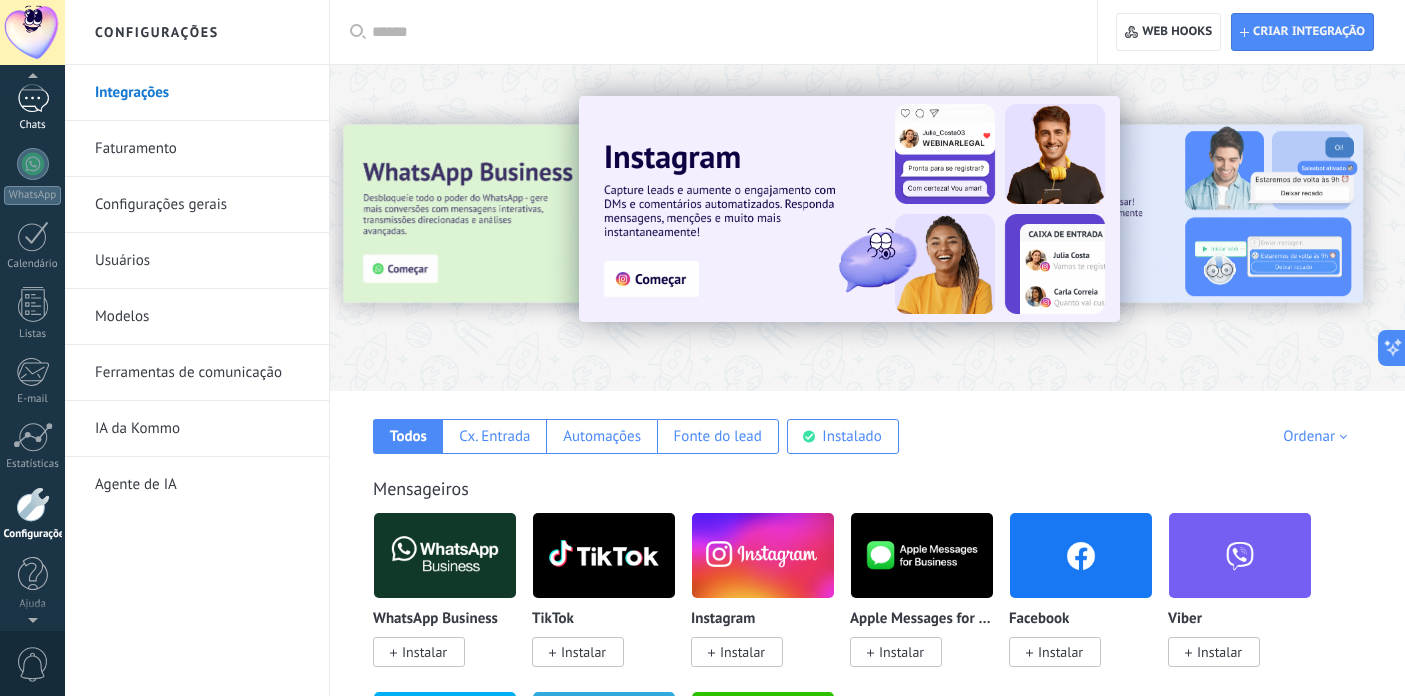 click at bounding box center [33, 98] 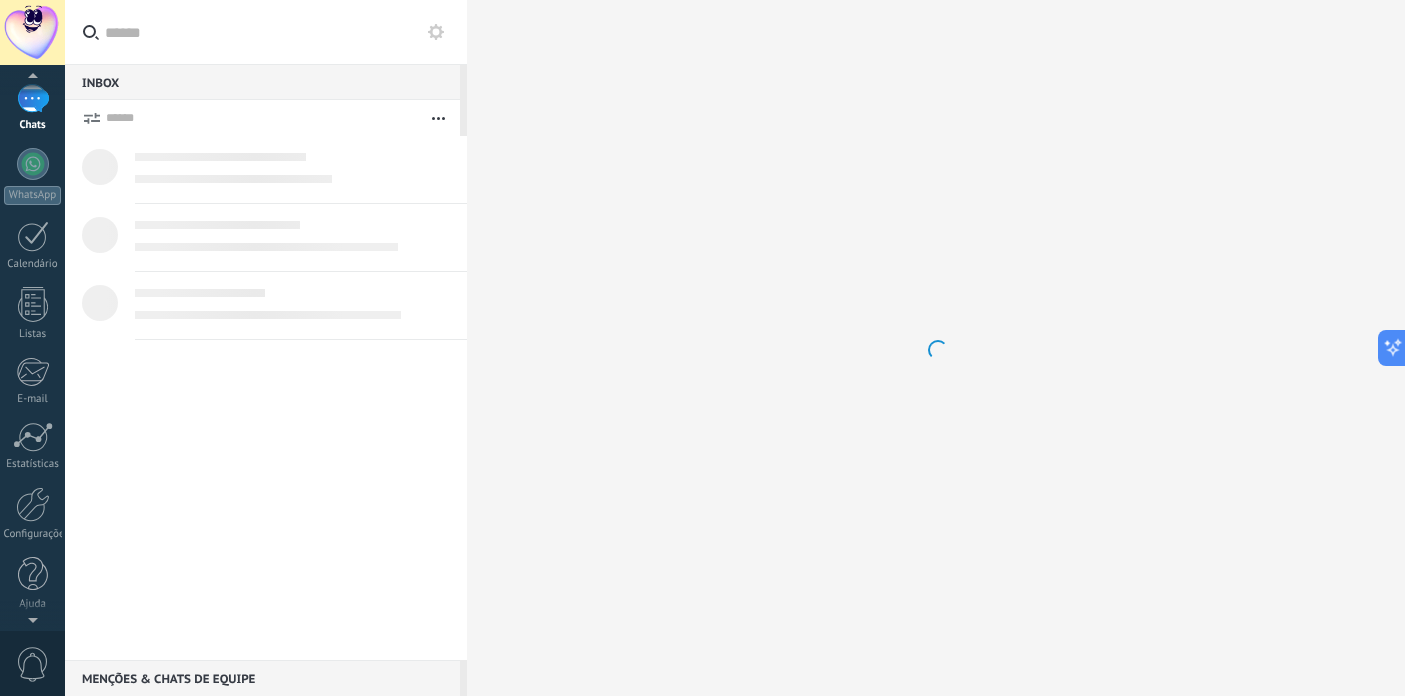 scroll, scrollTop: 0, scrollLeft: 0, axis: both 